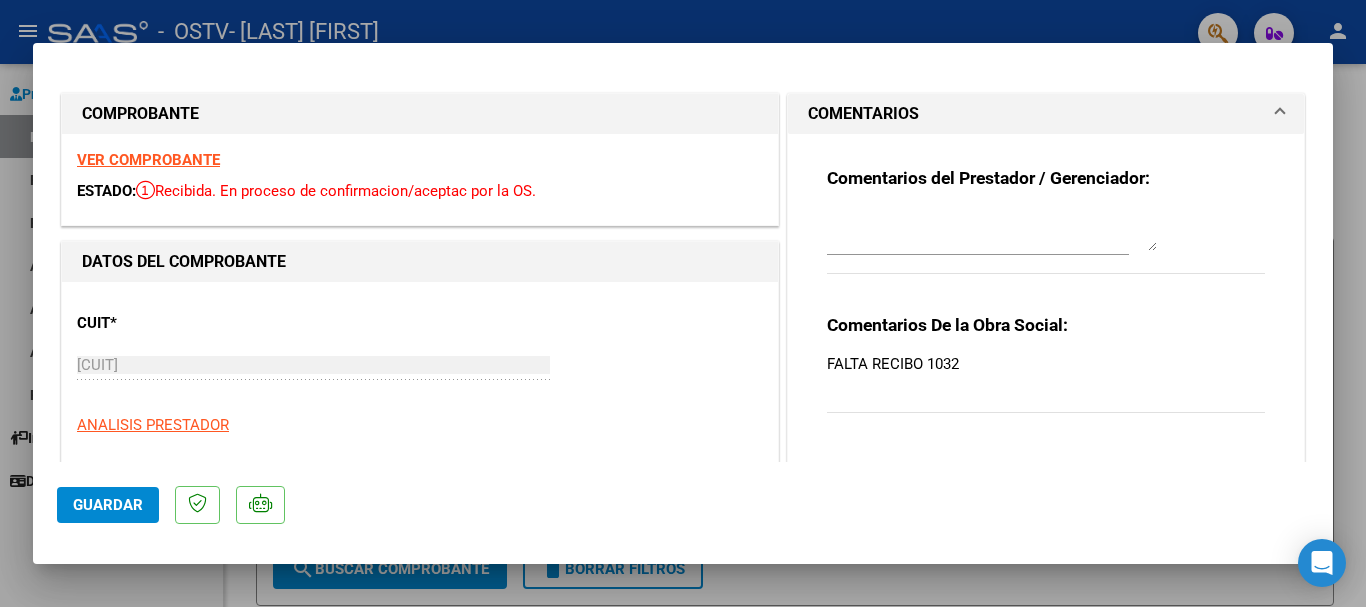 scroll, scrollTop: 0, scrollLeft: 0, axis: both 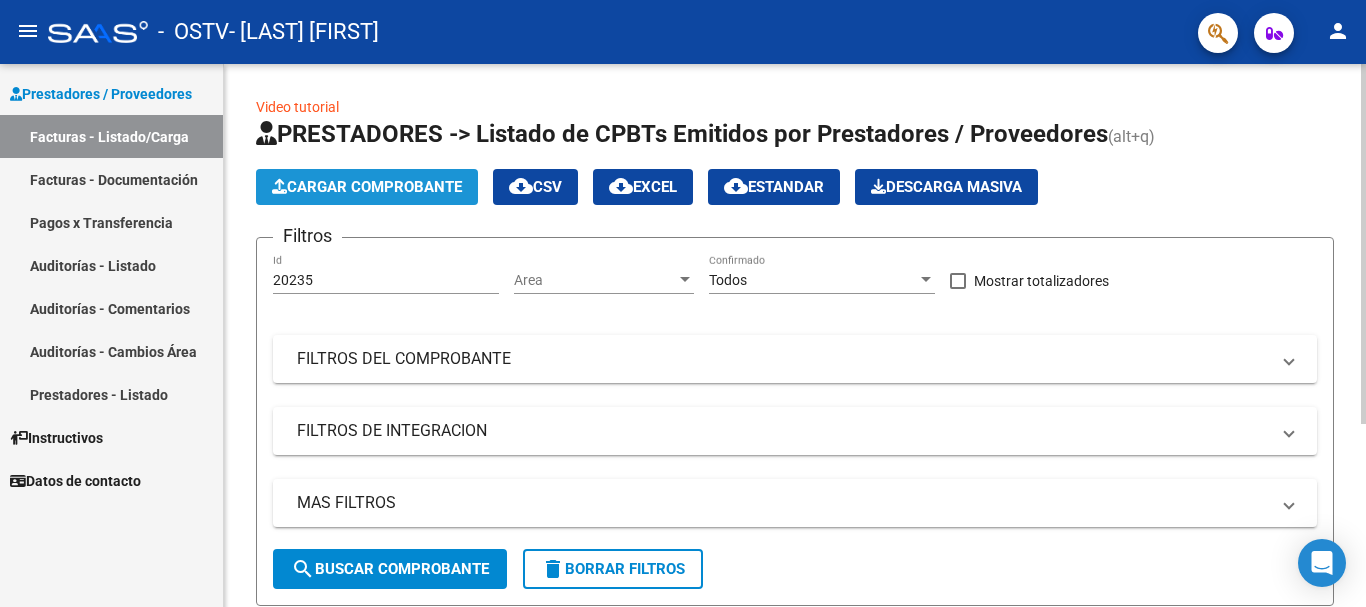click on "Cargar Comprobante" 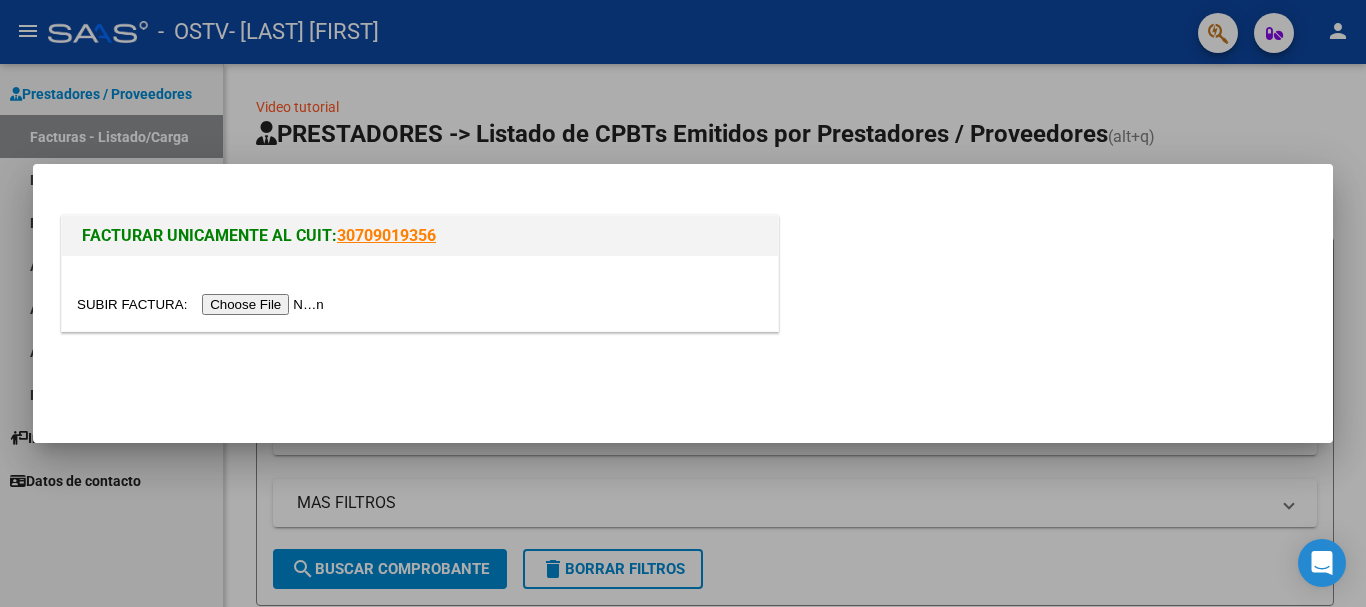 click at bounding box center (203, 304) 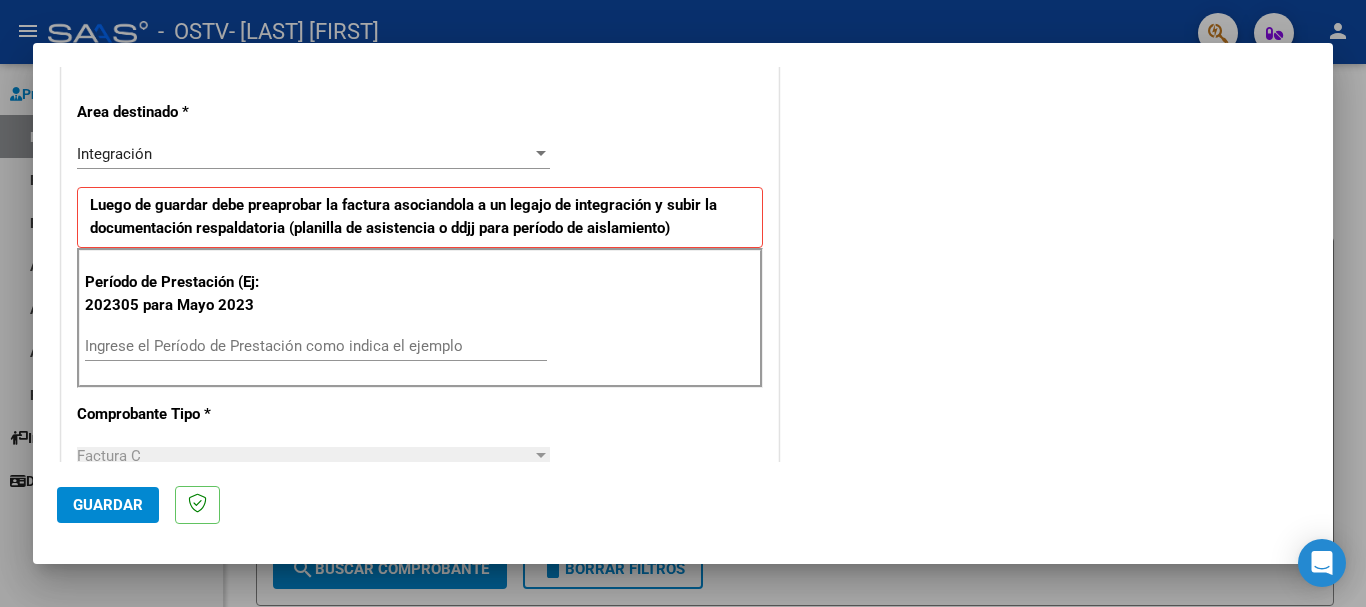 scroll, scrollTop: 500, scrollLeft: 0, axis: vertical 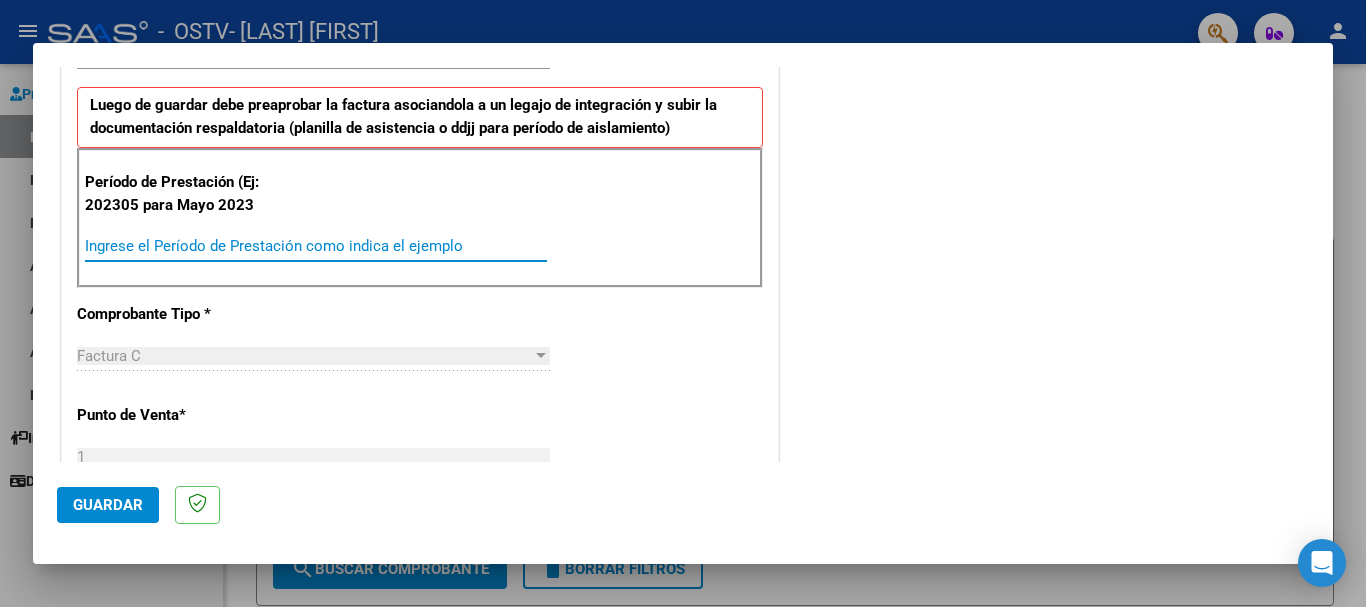 click on "Ingrese el Período de Prestación como indica el ejemplo" at bounding box center [316, 246] 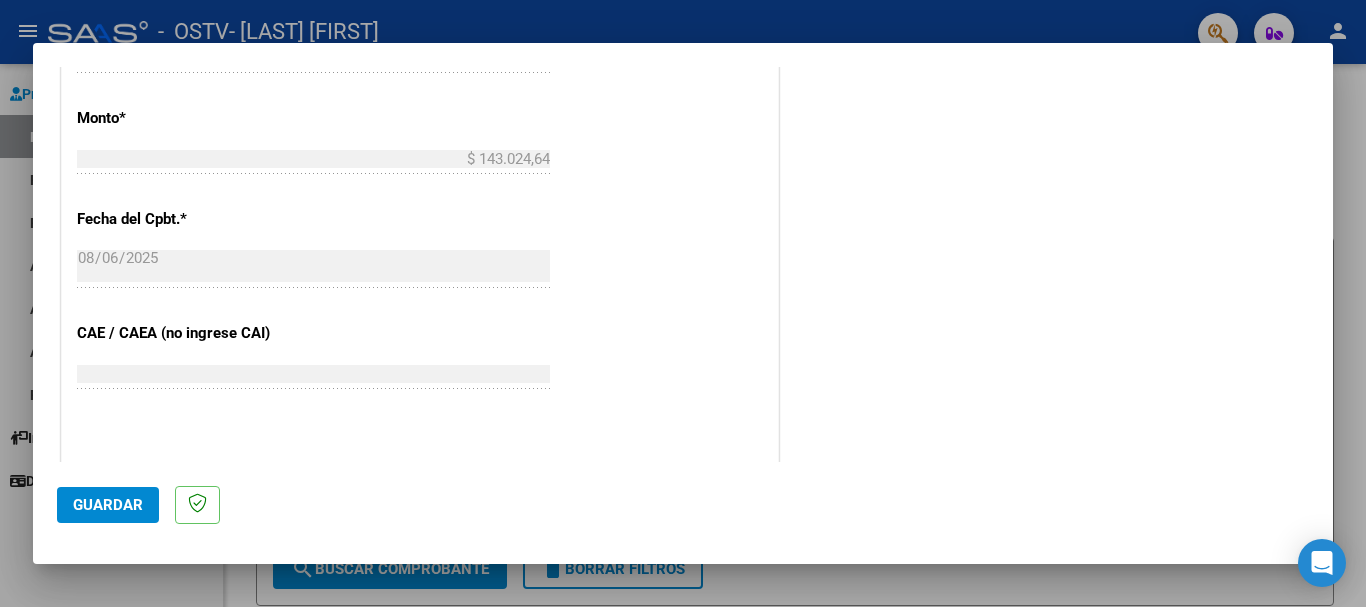 scroll, scrollTop: 1100, scrollLeft: 0, axis: vertical 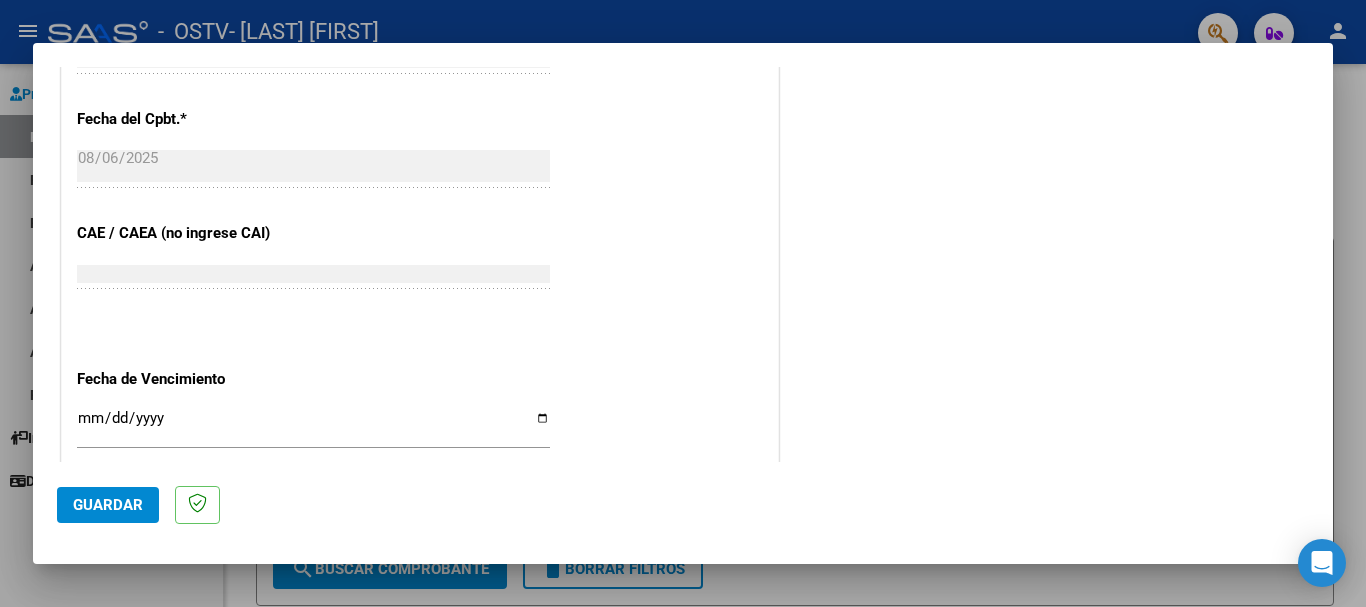 type on "202507" 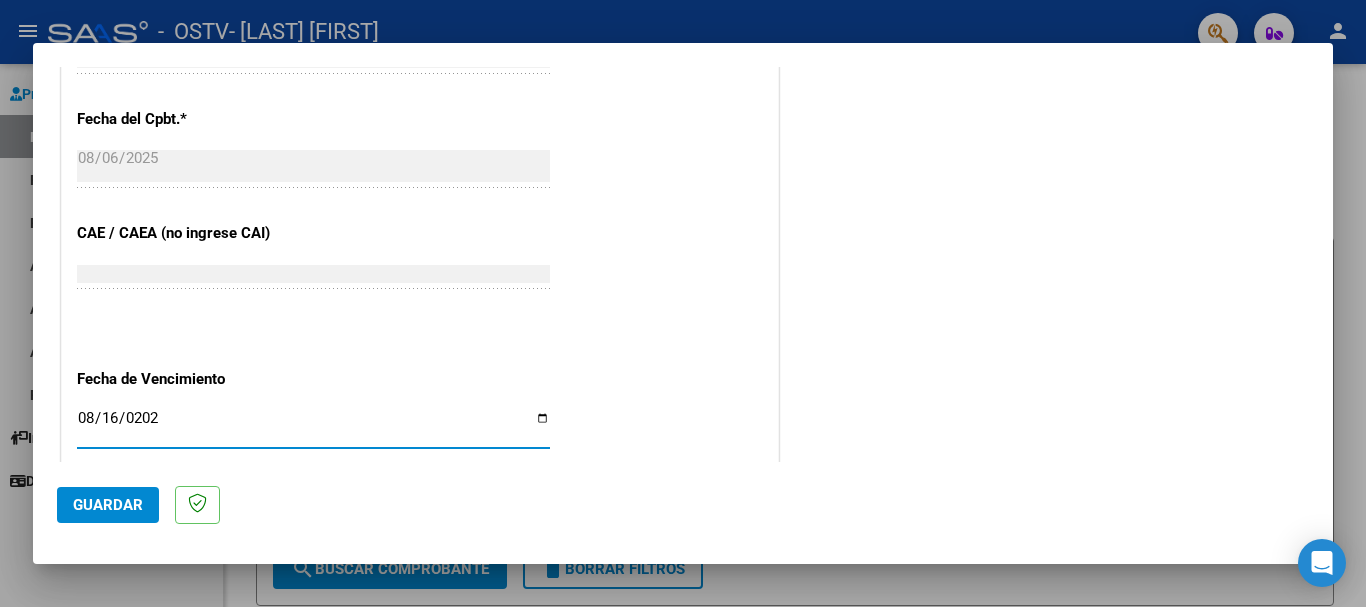 type on "2025-08-16" 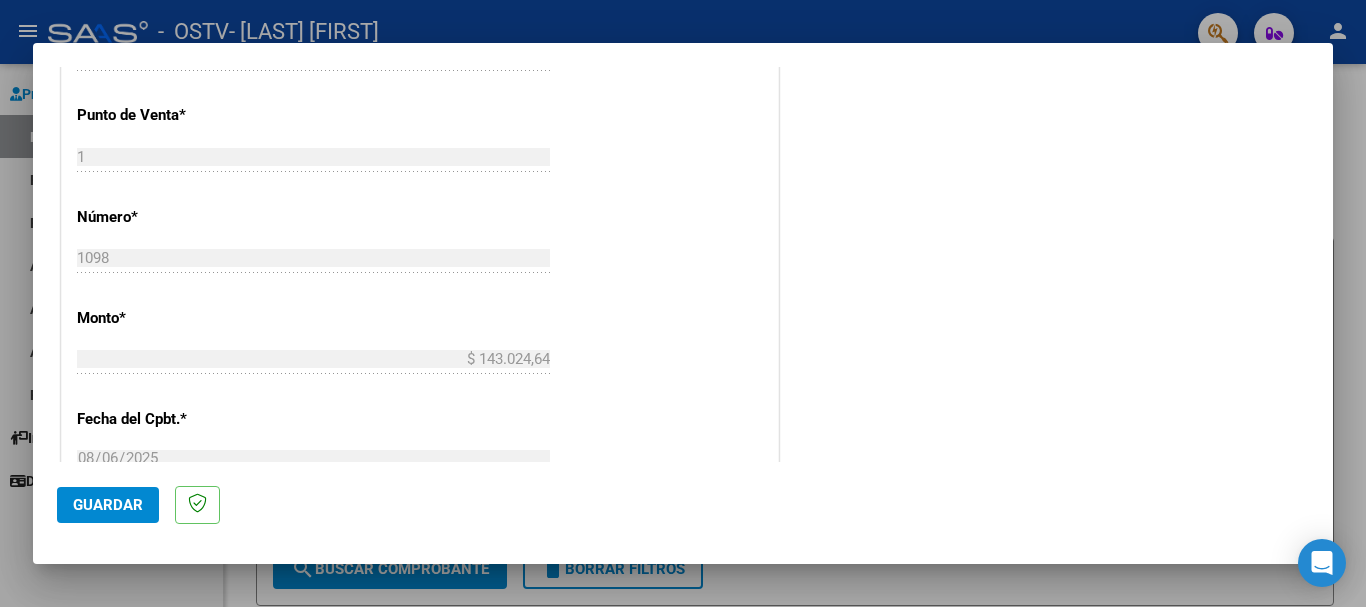 scroll, scrollTop: 1200, scrollLeft: 0, axis: vertical 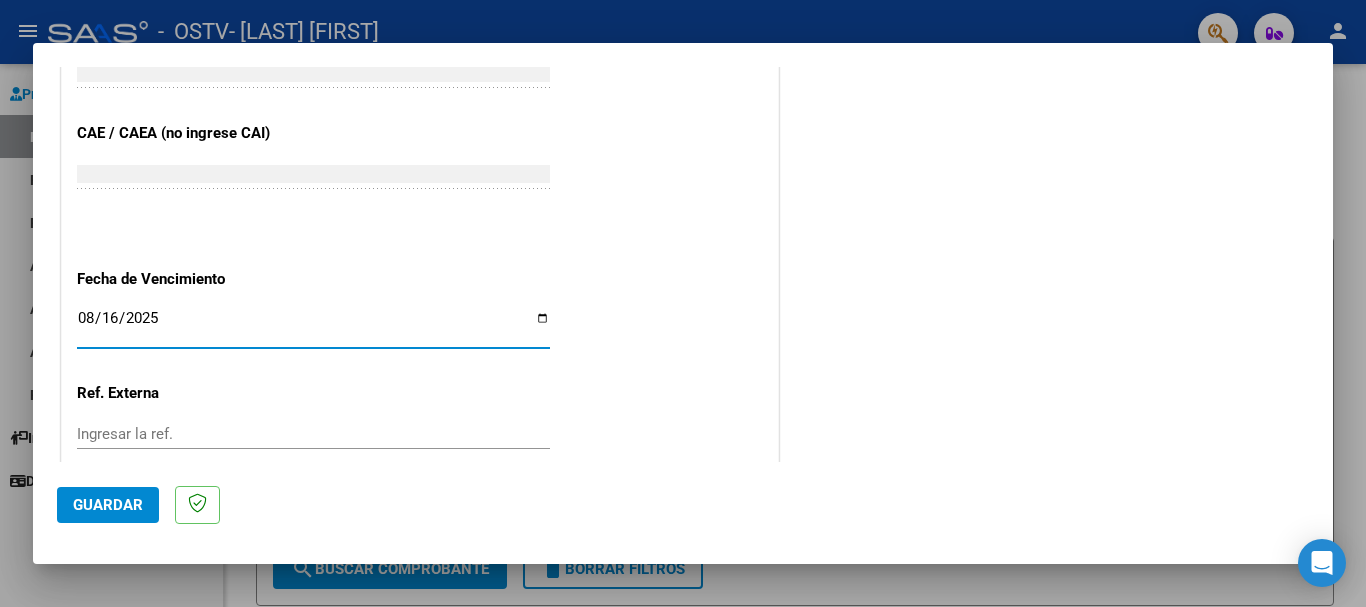 click on "Guardar" 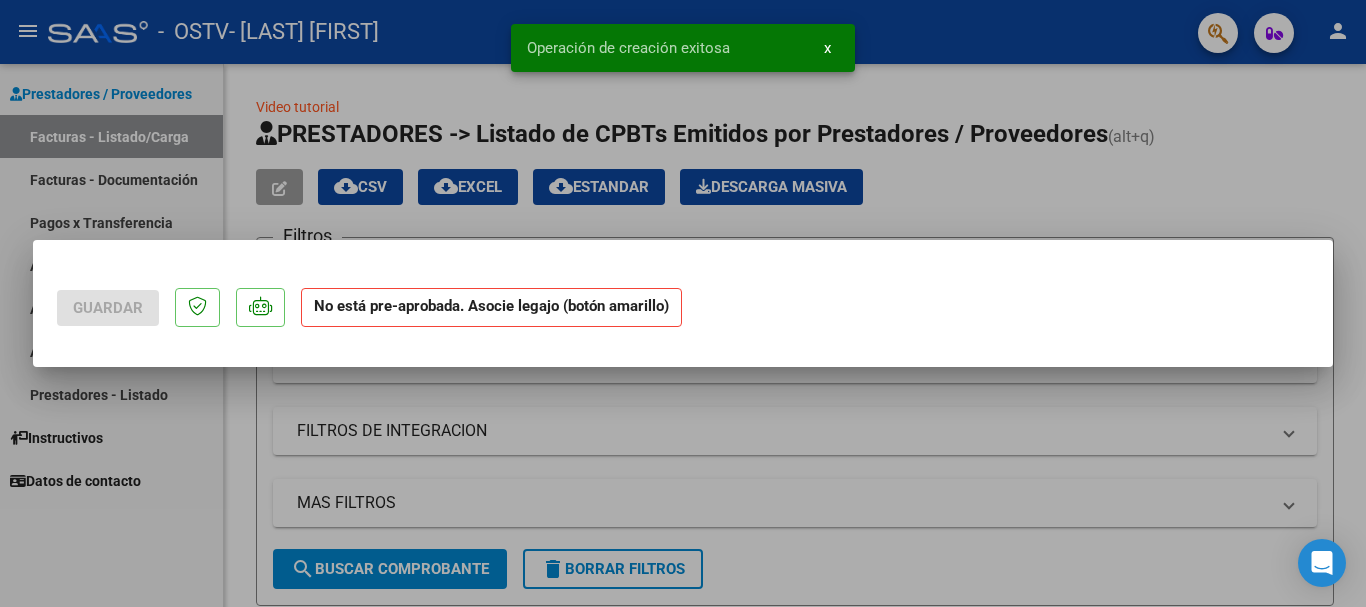 scroll, scrollTop: 0, scrollLeft: 0, axis: both 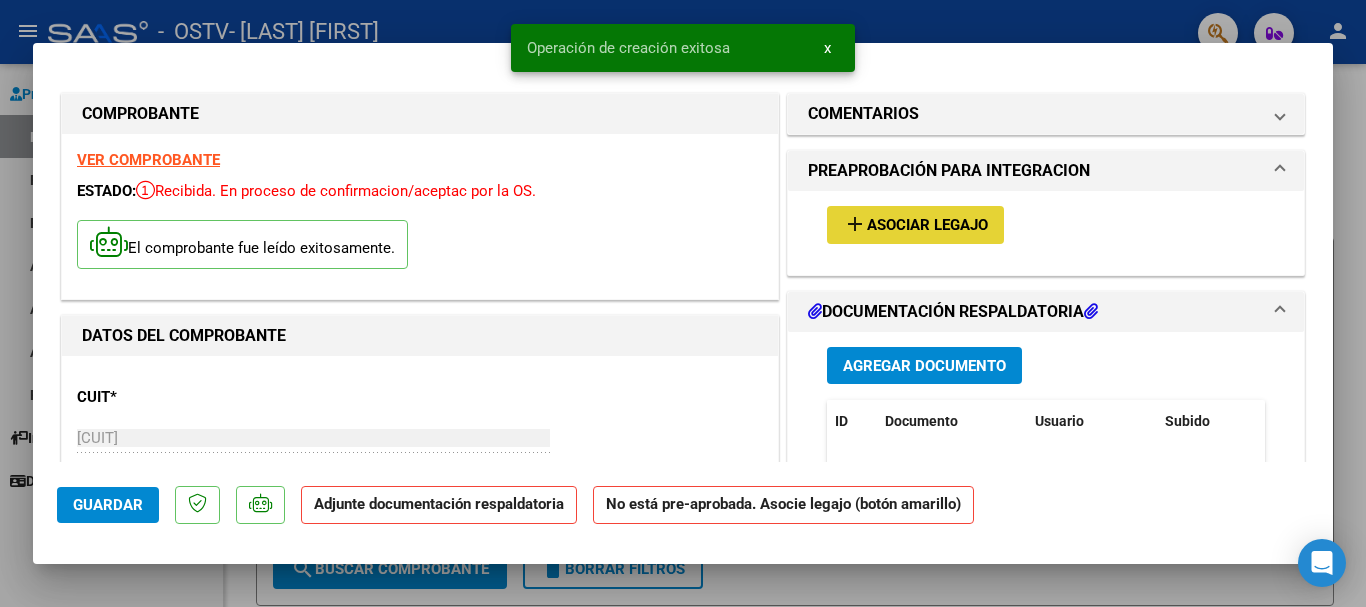 click on "Asociar Legajo" at bounding box center [927, 226] 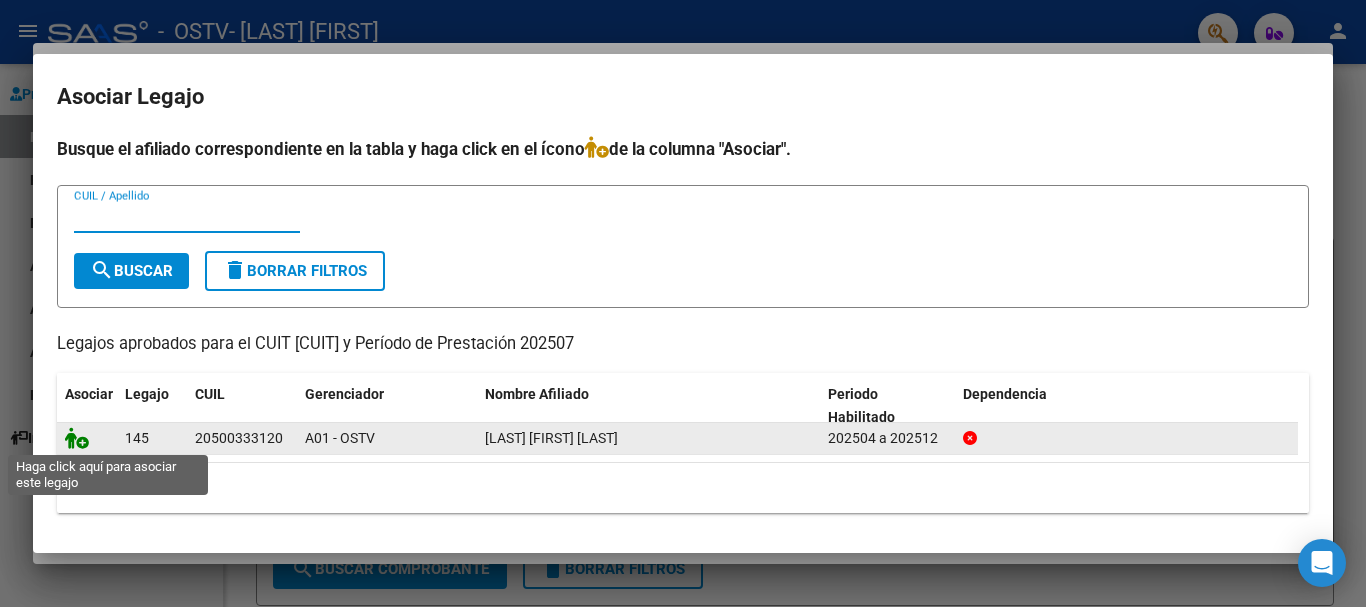 click 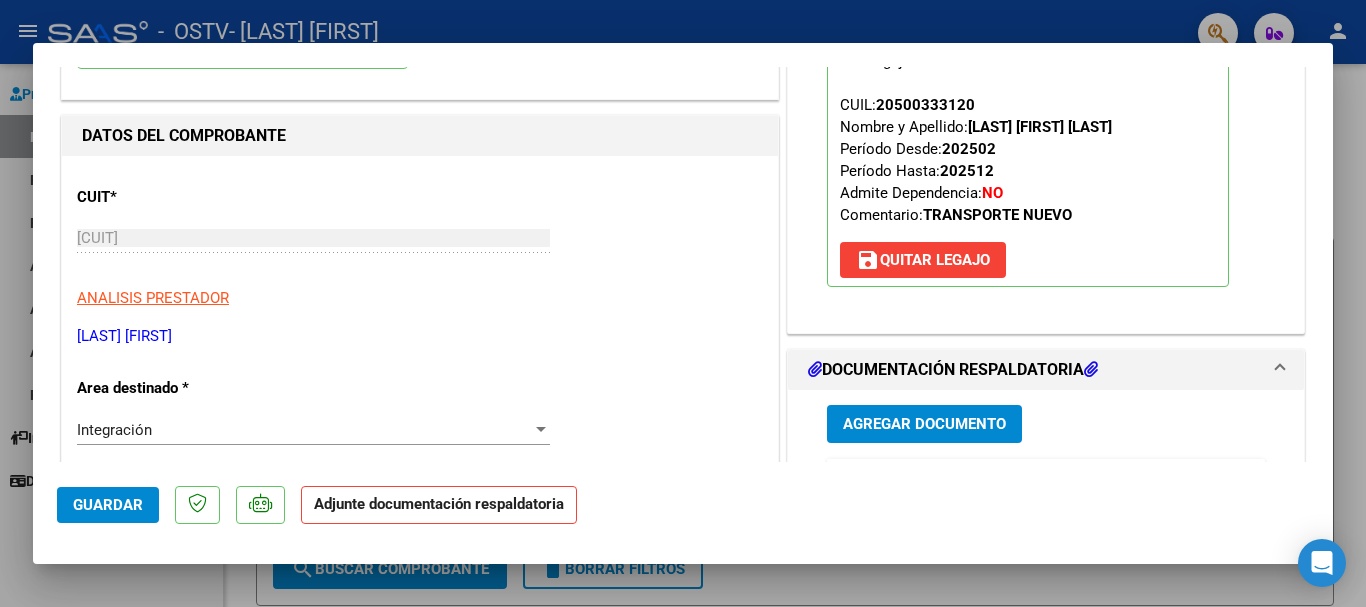 scroll, scrollTop: 400, scrollLeft: 0, axis: vertical 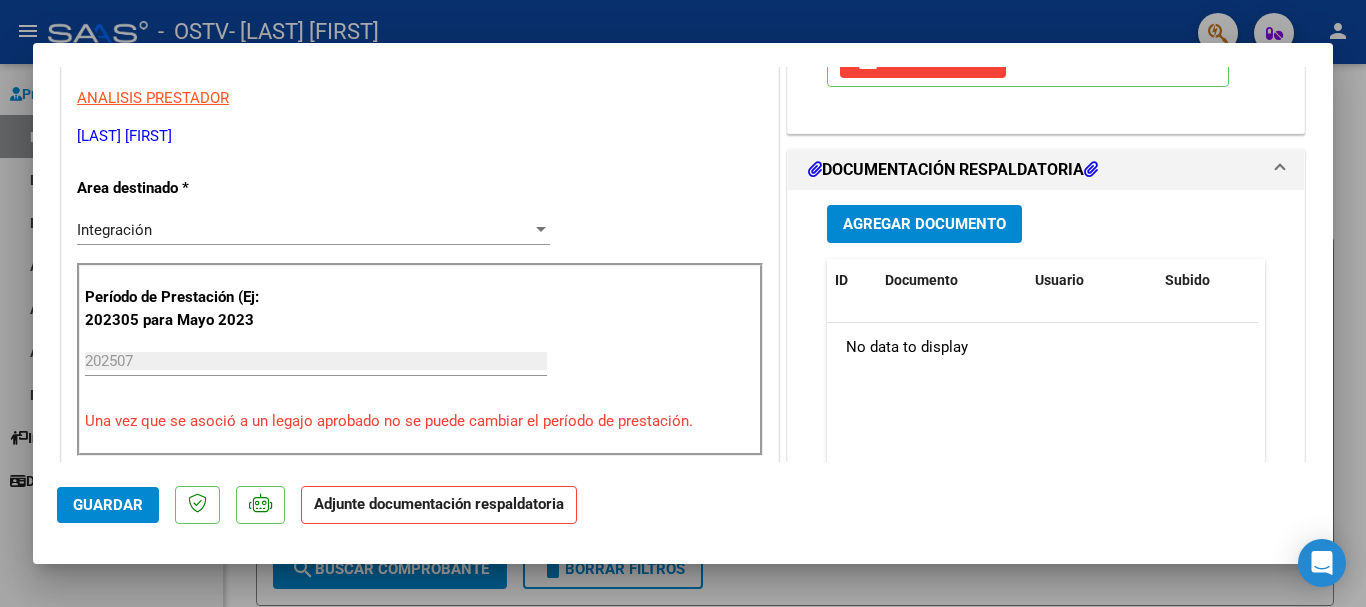 click on "Agregar Documento" at bounding box center (924, 225) 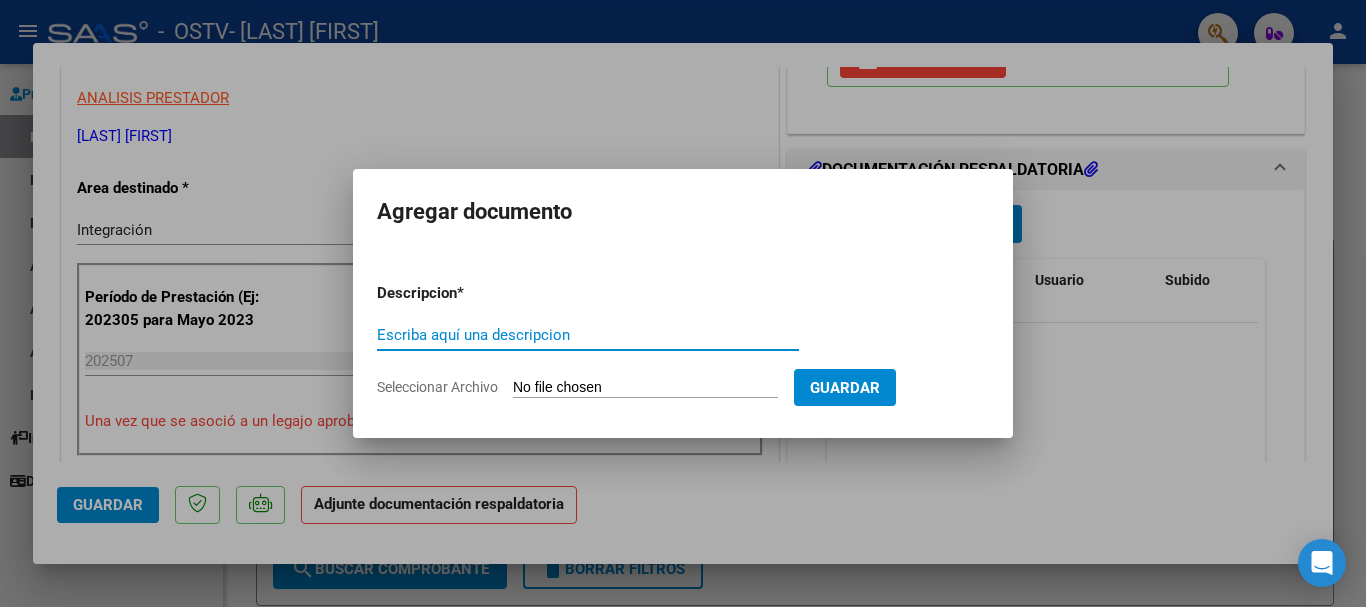 click on "Escriba aquí una descripcion" at bounding box center [588, 335] 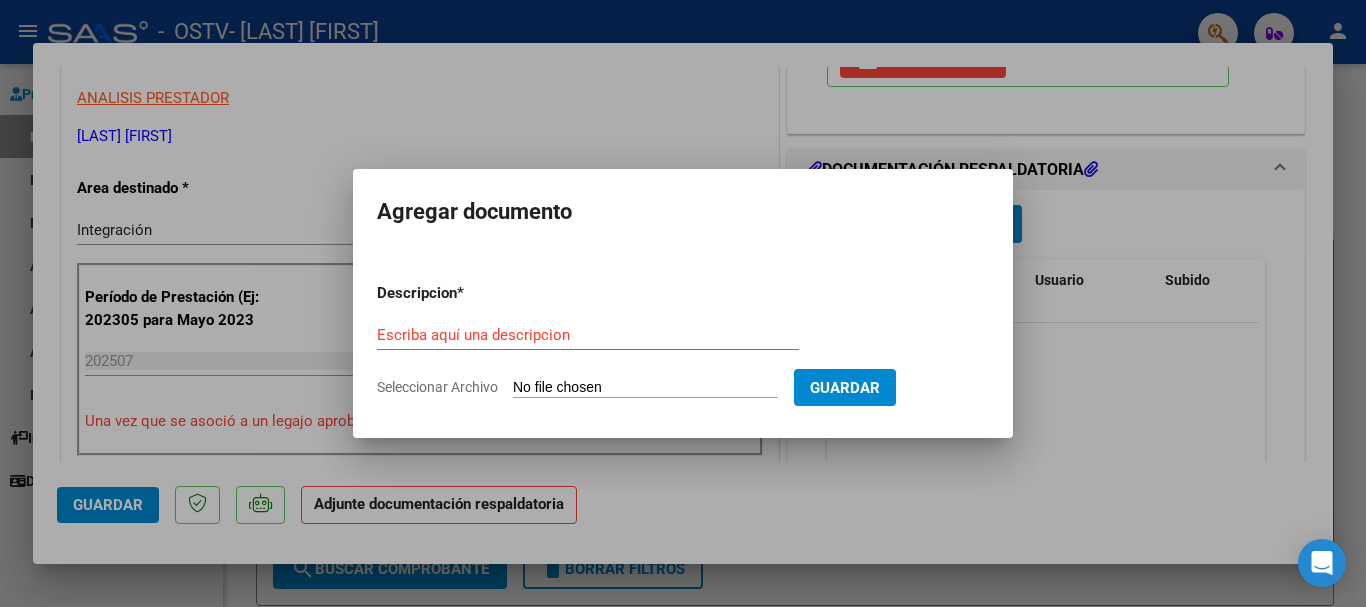 click on "Seleccionar Archivo" at bounding box center [645, 388] 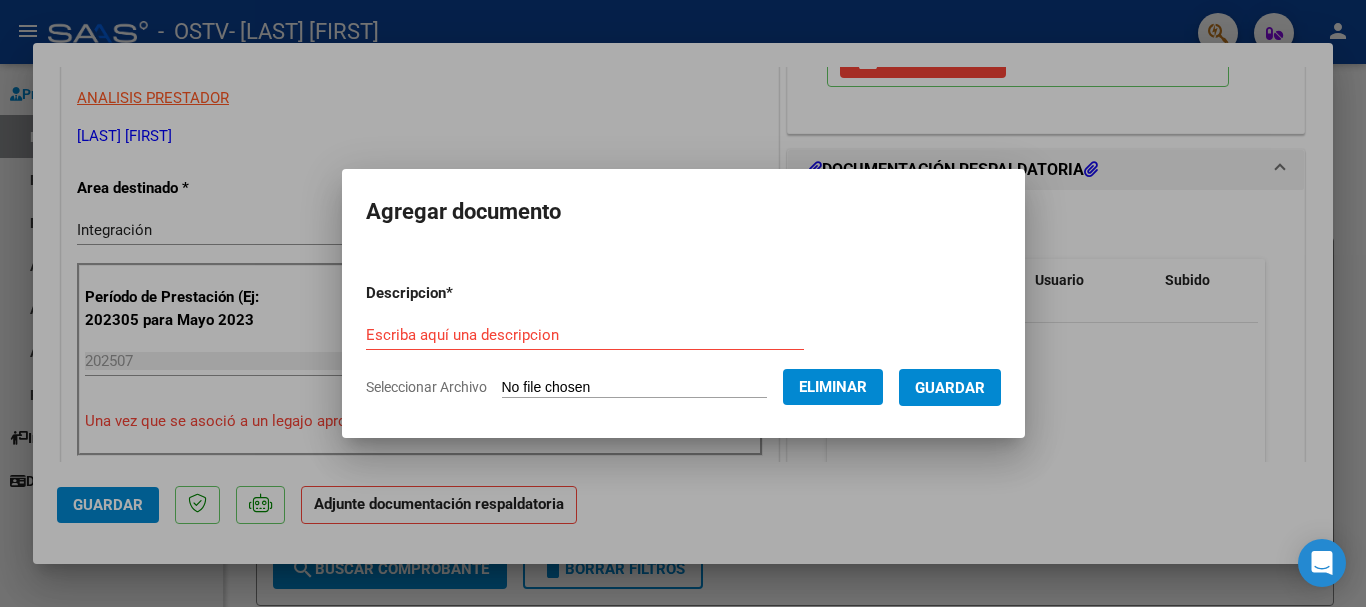 click on "Guardar" at bounding box center (950, 388) 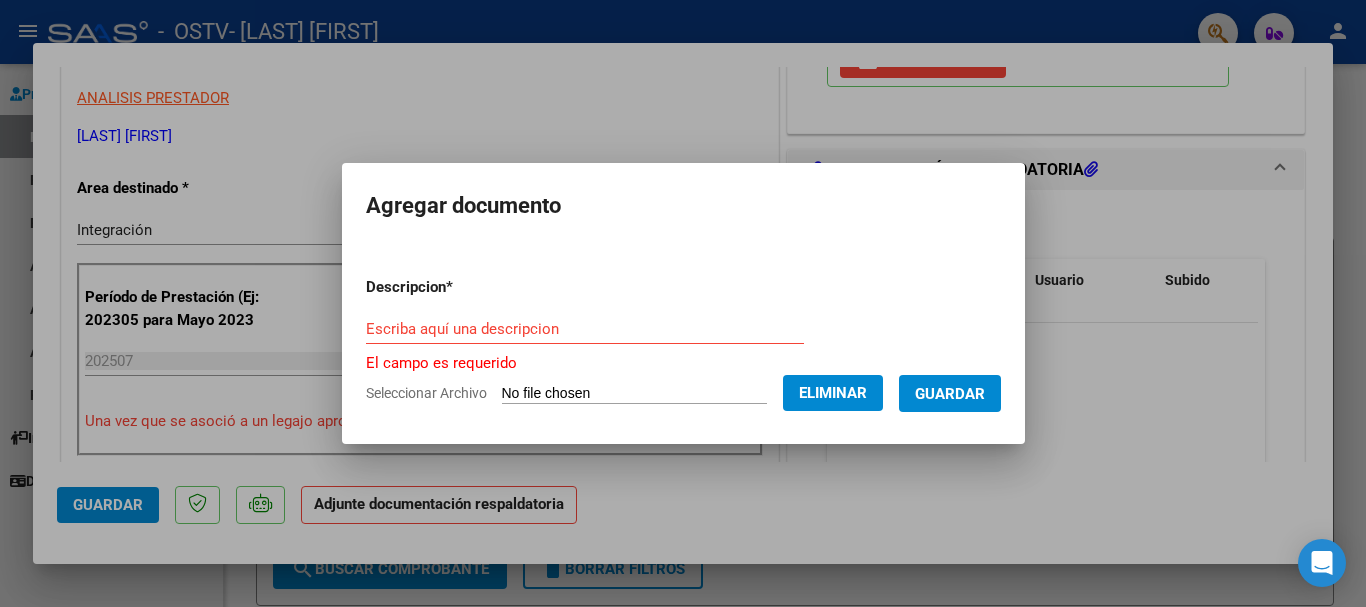 click on "Escriba aquí una descripcion" at bounding box center (585, 329) 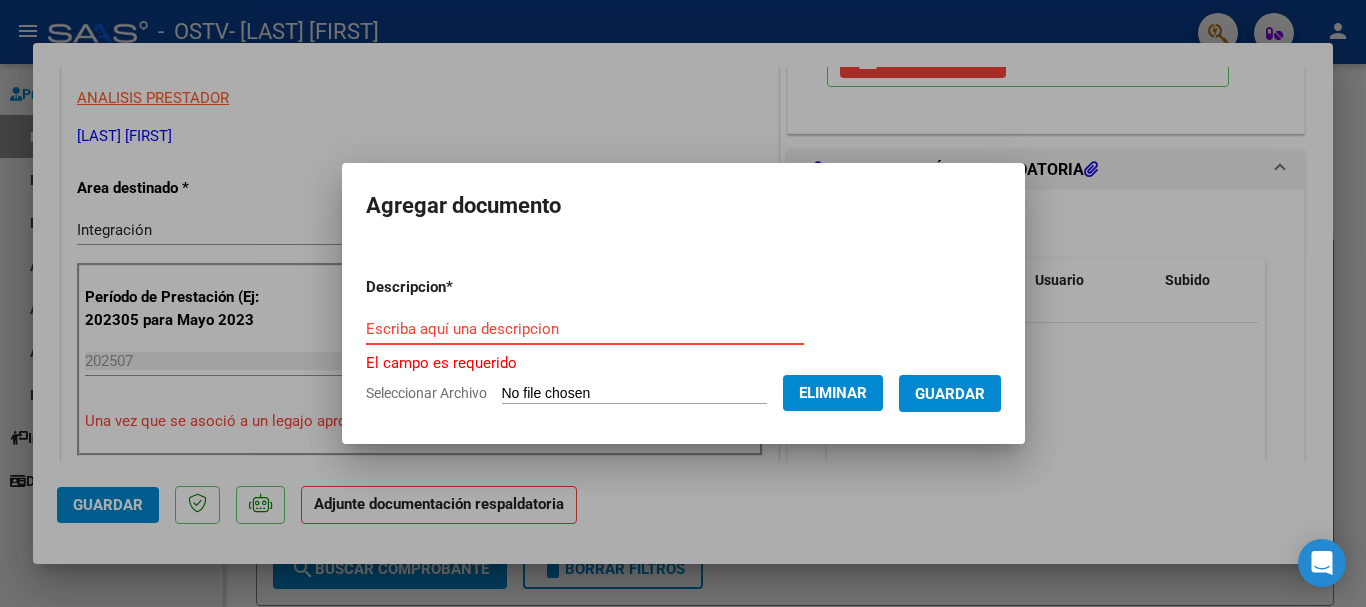 click on "Escriba aquí una descripcion" at bounding box center [585, 329] 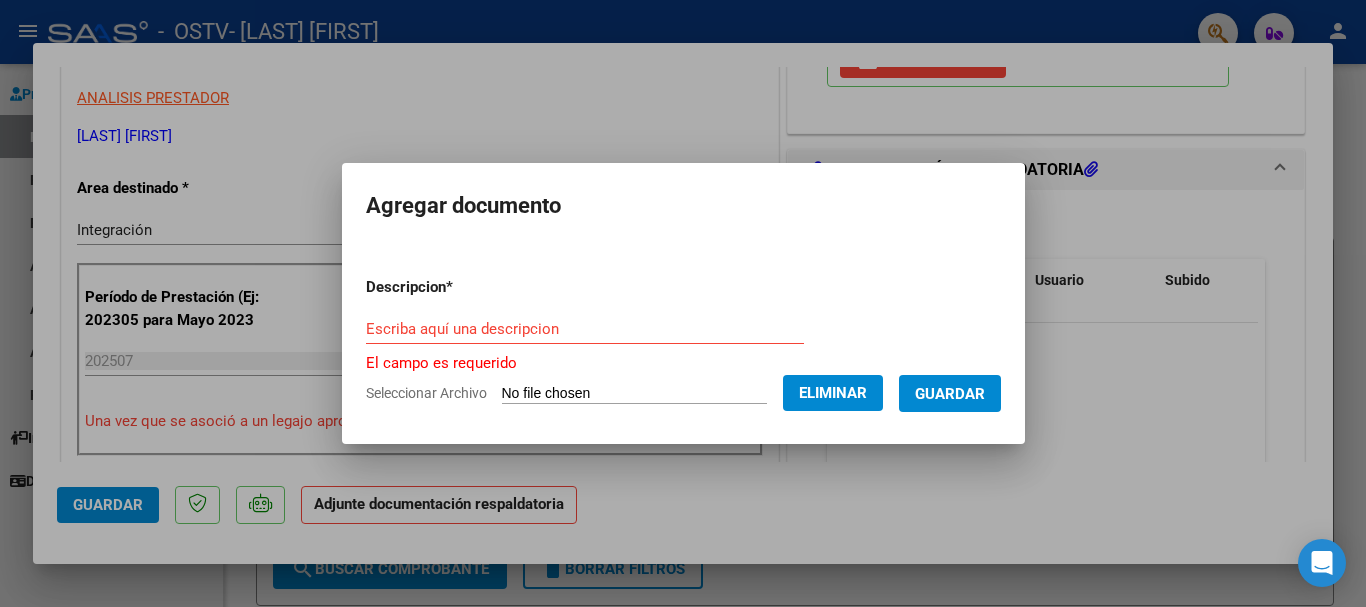 click on "Descripcion  *" at bounding box center (461, 287) 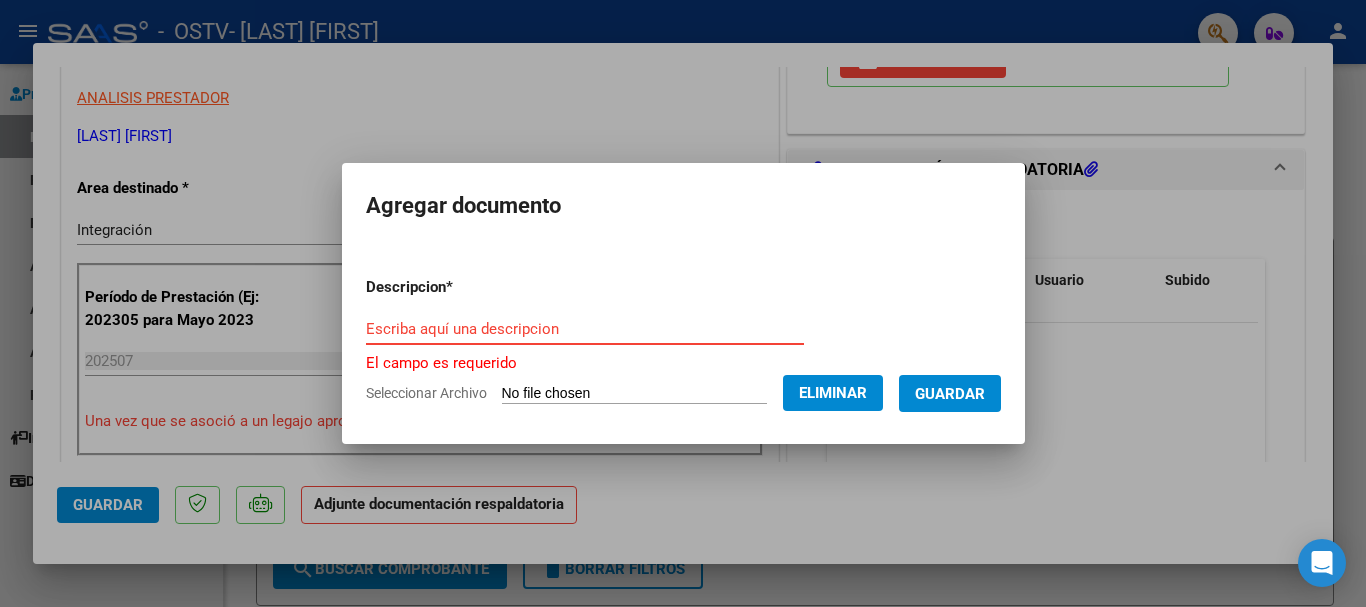 click on "Escriba aquí una descripcion" at bounding box center [585, 329] 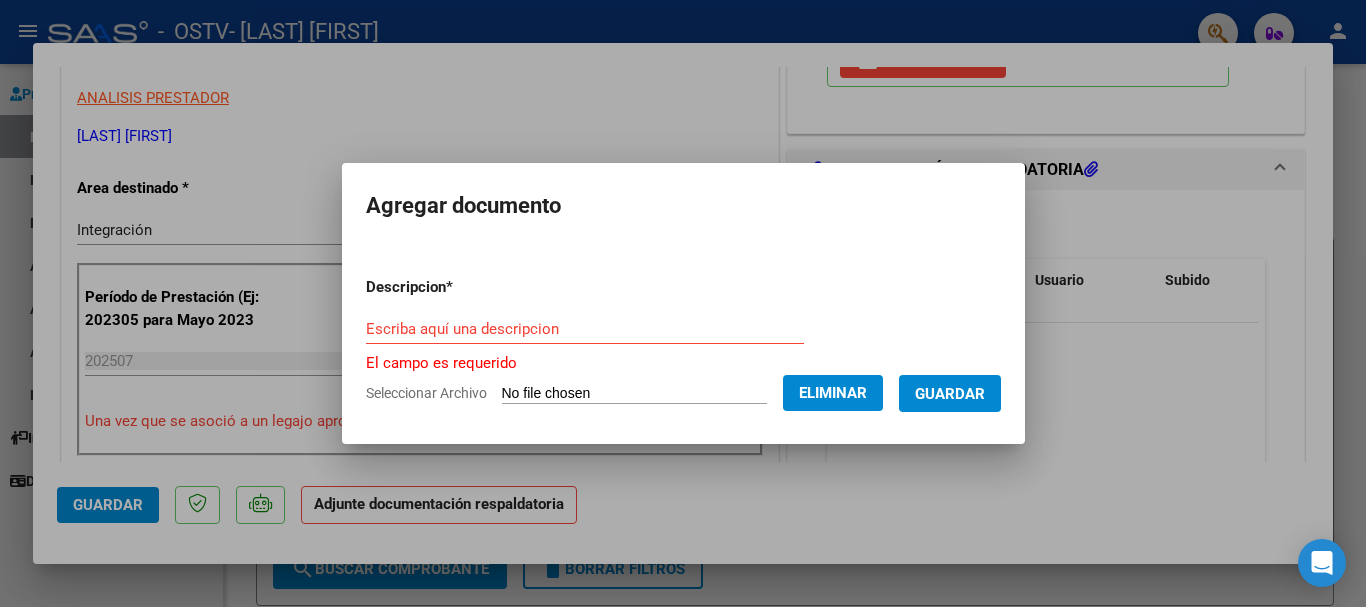 click on "Seleccionar Archivo" 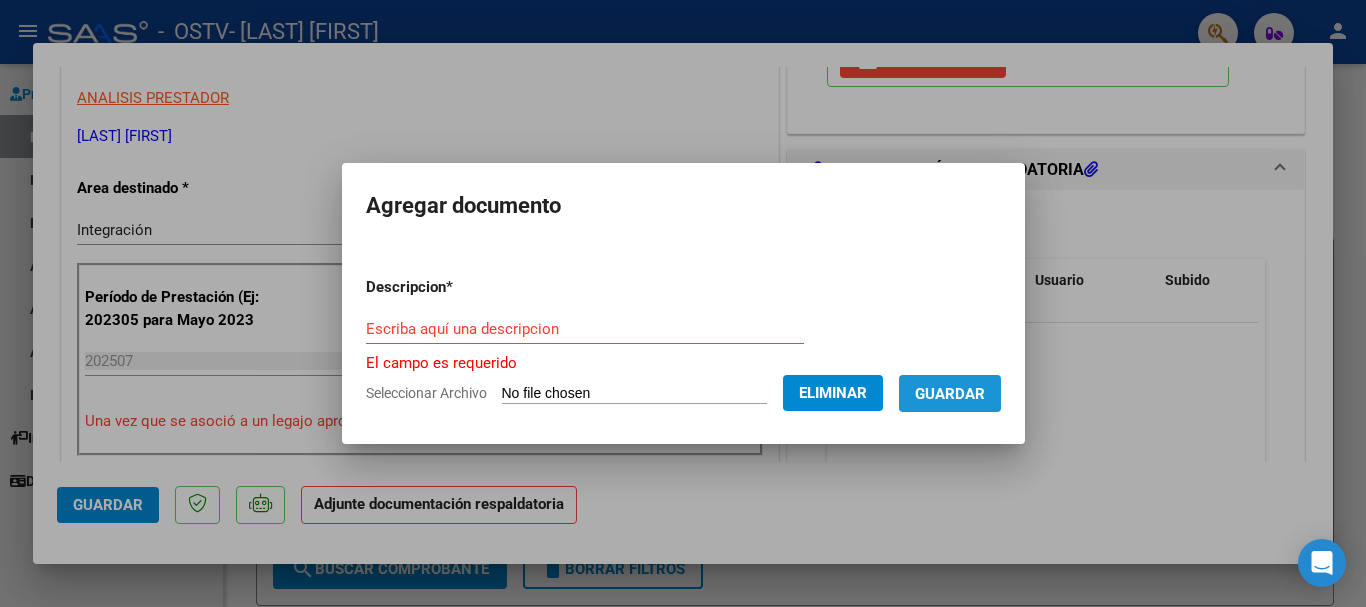 click on "Guardar" at bounding box center (950, 394) 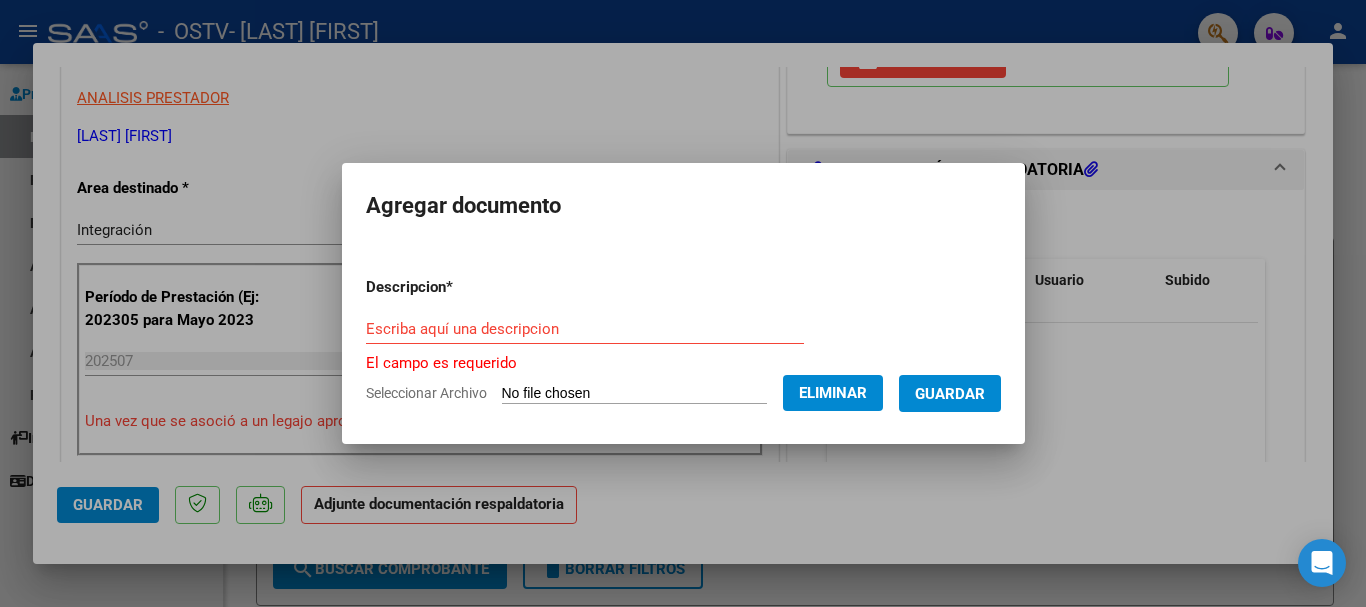 click on "Agregar documento Descripcion  *   Escriba aquí una descripcion   El campo es requerido Seleccionar Archivo Eliminar Guardar" at bounding box center [683, 303] 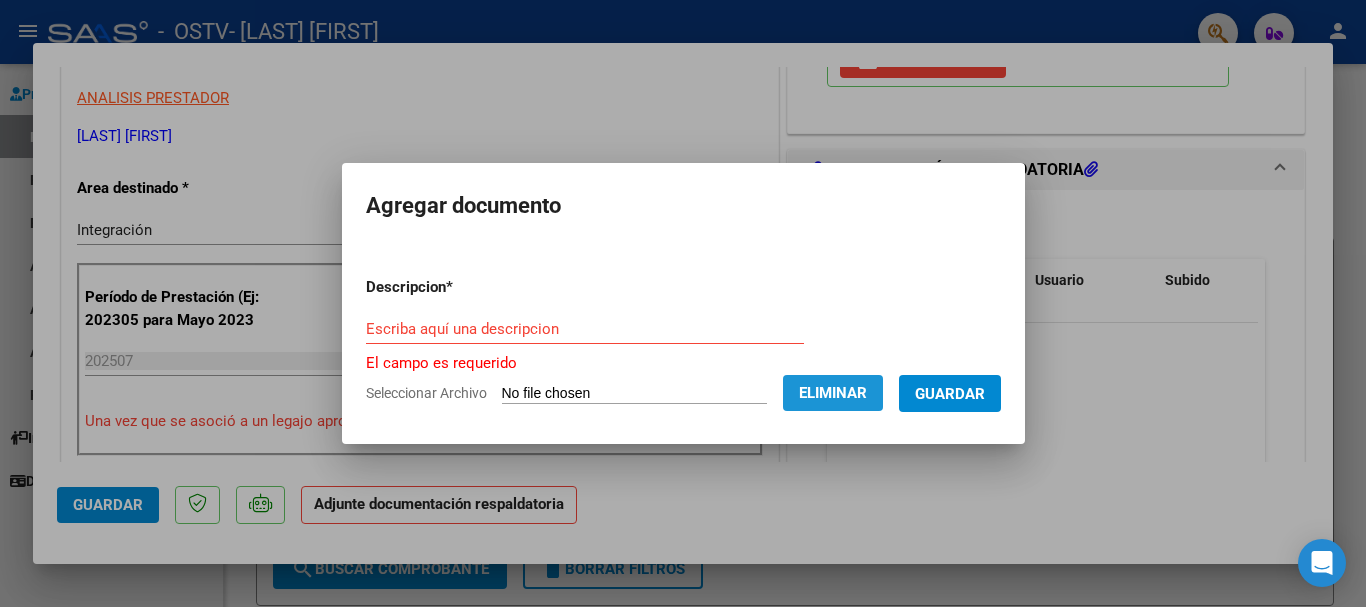 click on "Eliminar" 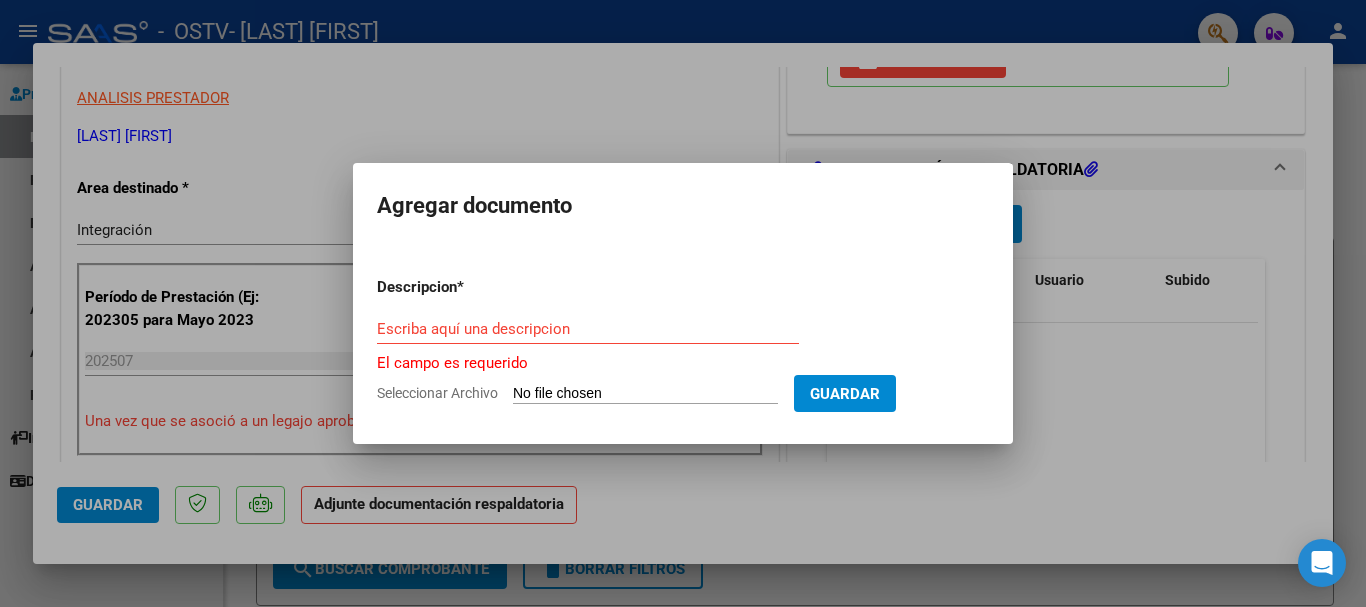 click on "Seleccionar Archivo" 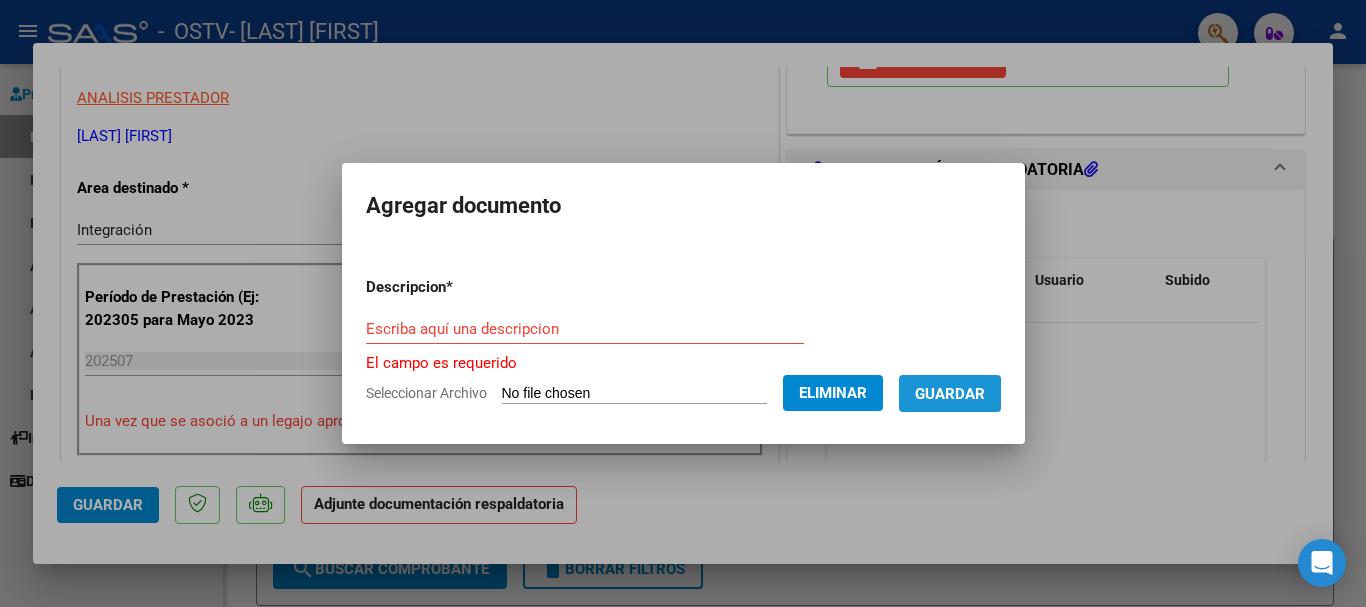 click on "Guardar" at bounding box center [950, 394] 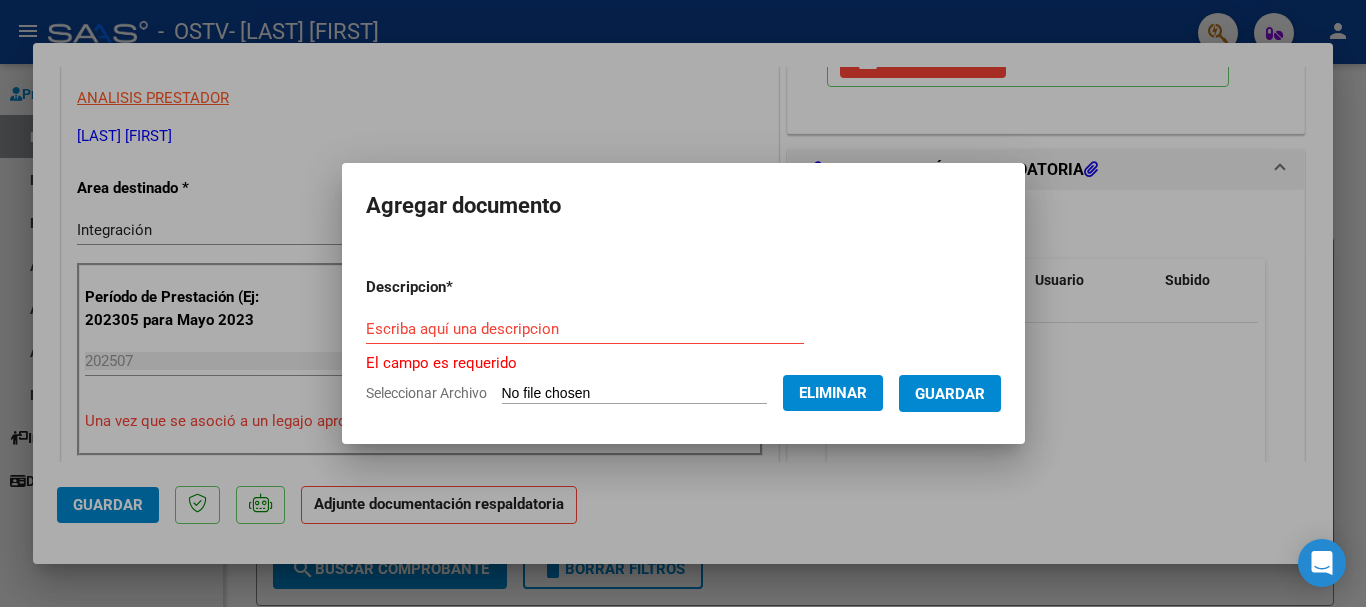click on "Eliminar" 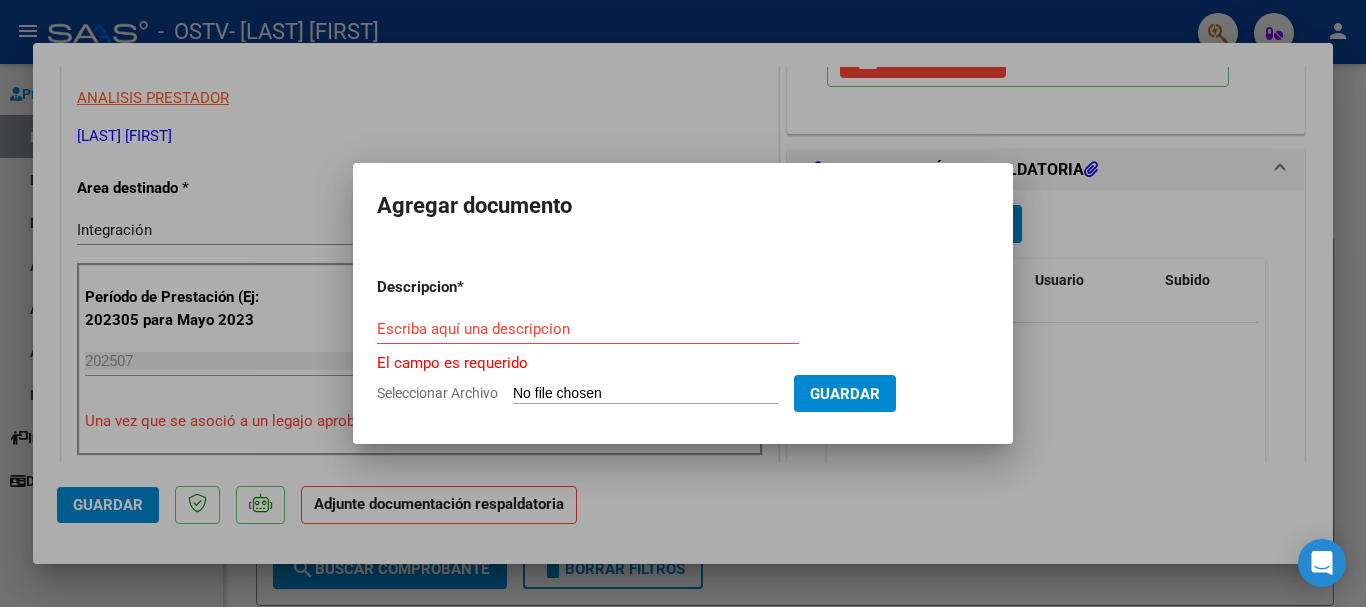 click at bounding box center [683, 303] 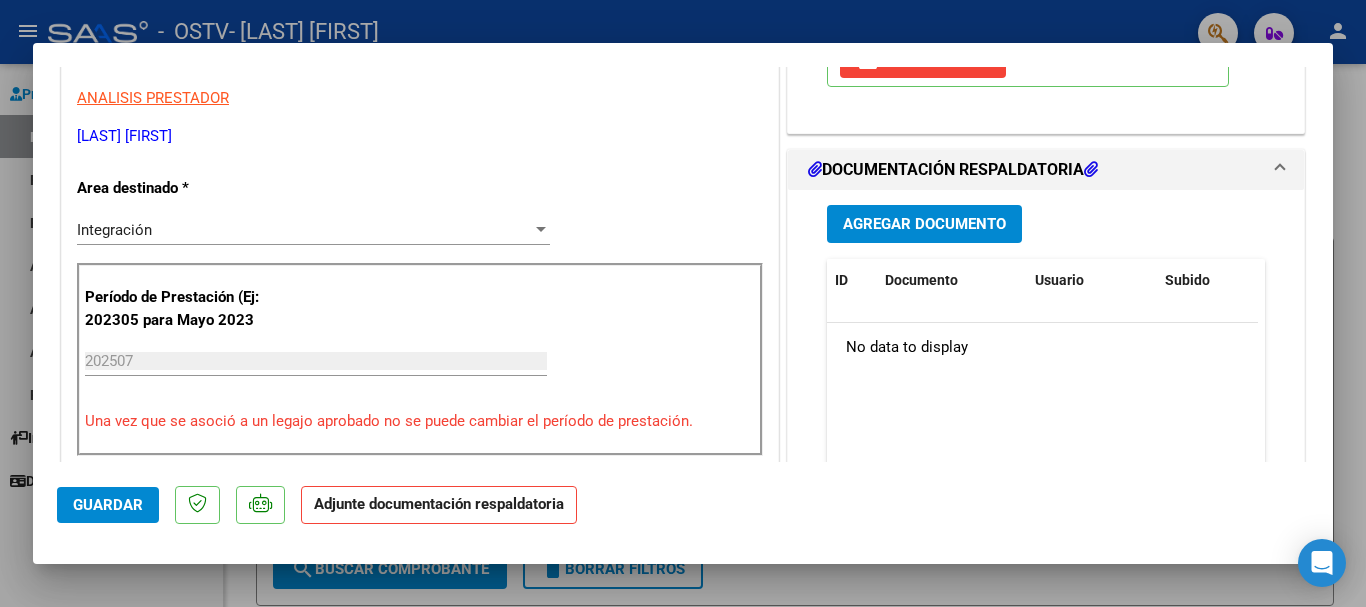 scroll, scrollTop: 200, scrollLeft: 0, axis: vertical 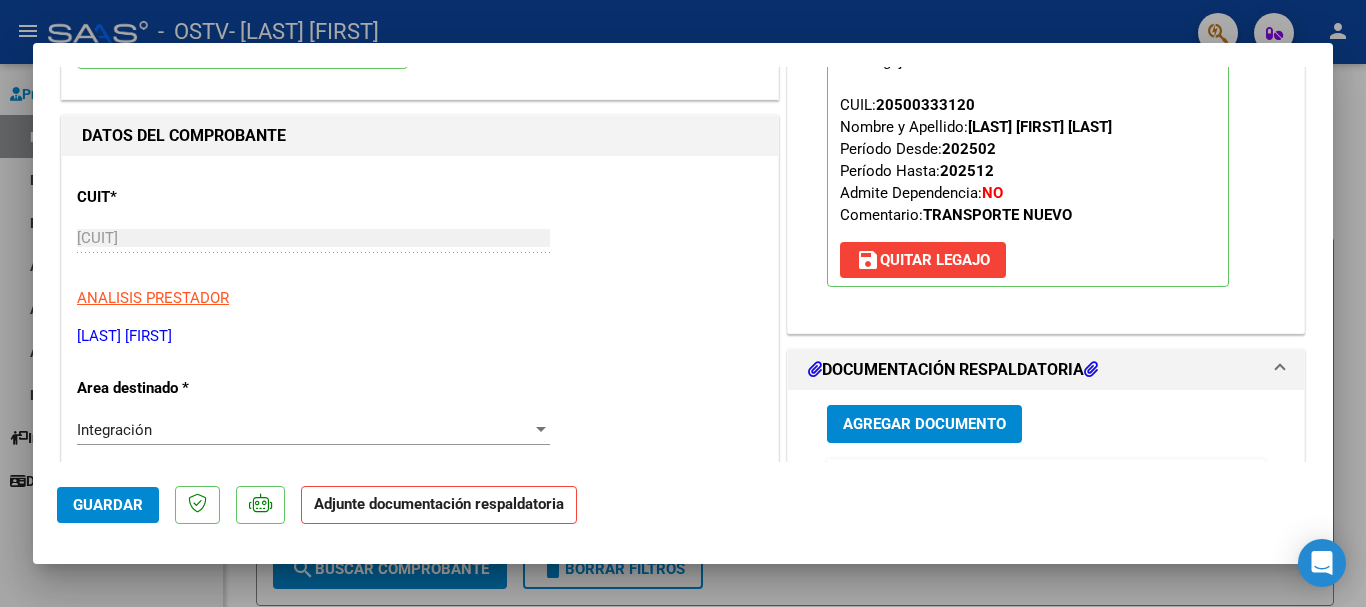 click at bounding box center [1091, 369] 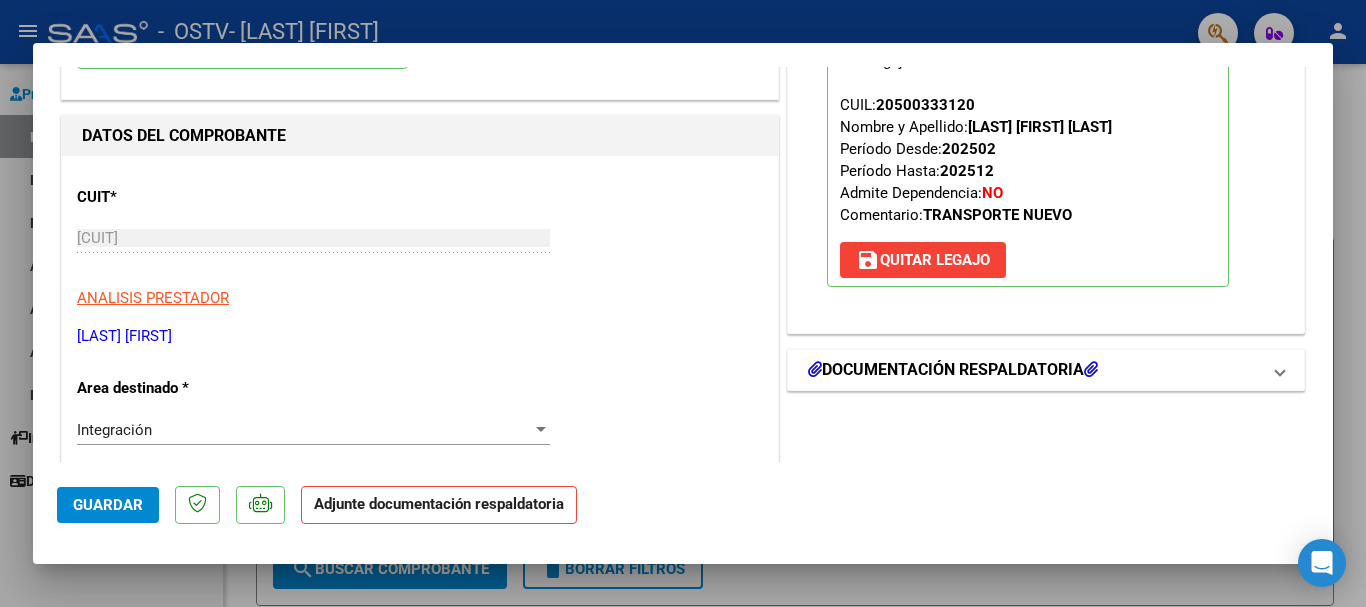 click at bounding box center [1091, 369] 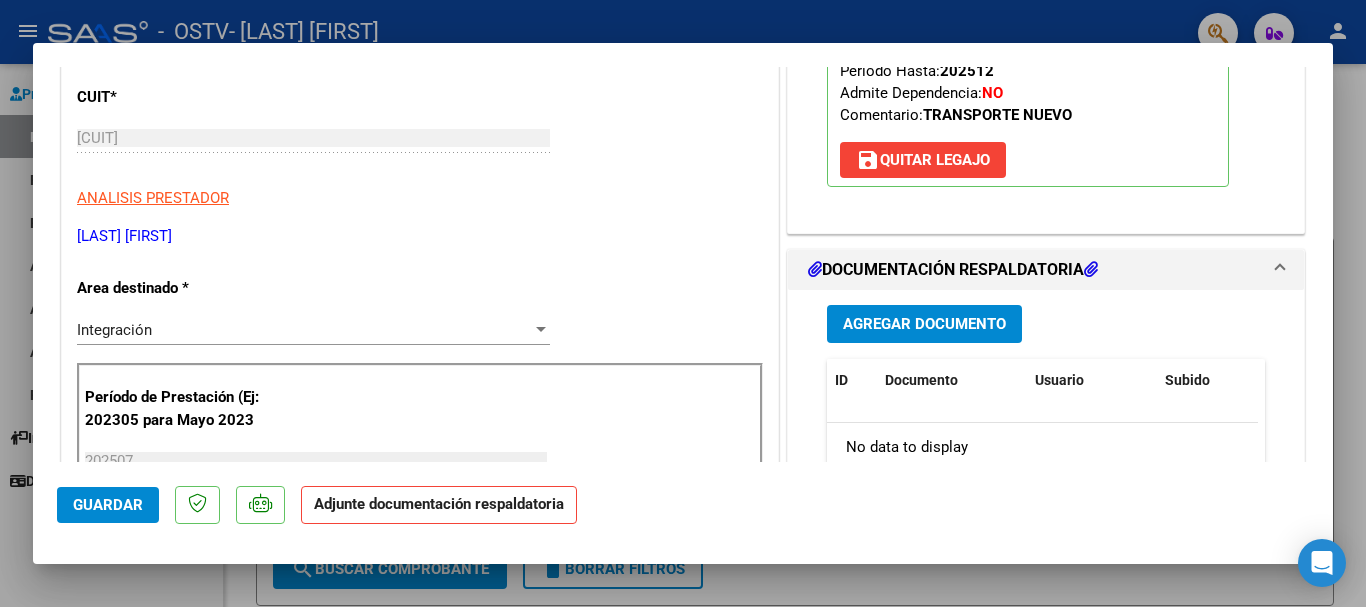 scroll, scrollTop: 400, scrollLeft: 0, axis: vertical 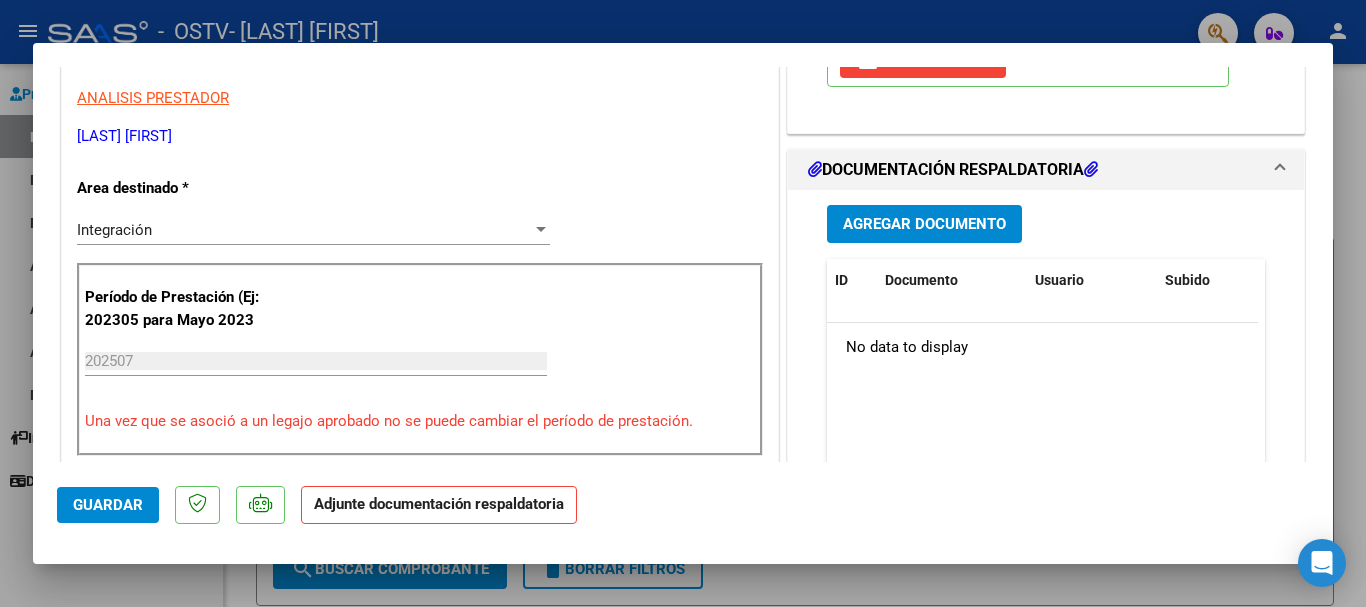 click on "Agregar Documento" at bounding box center [924, 225] 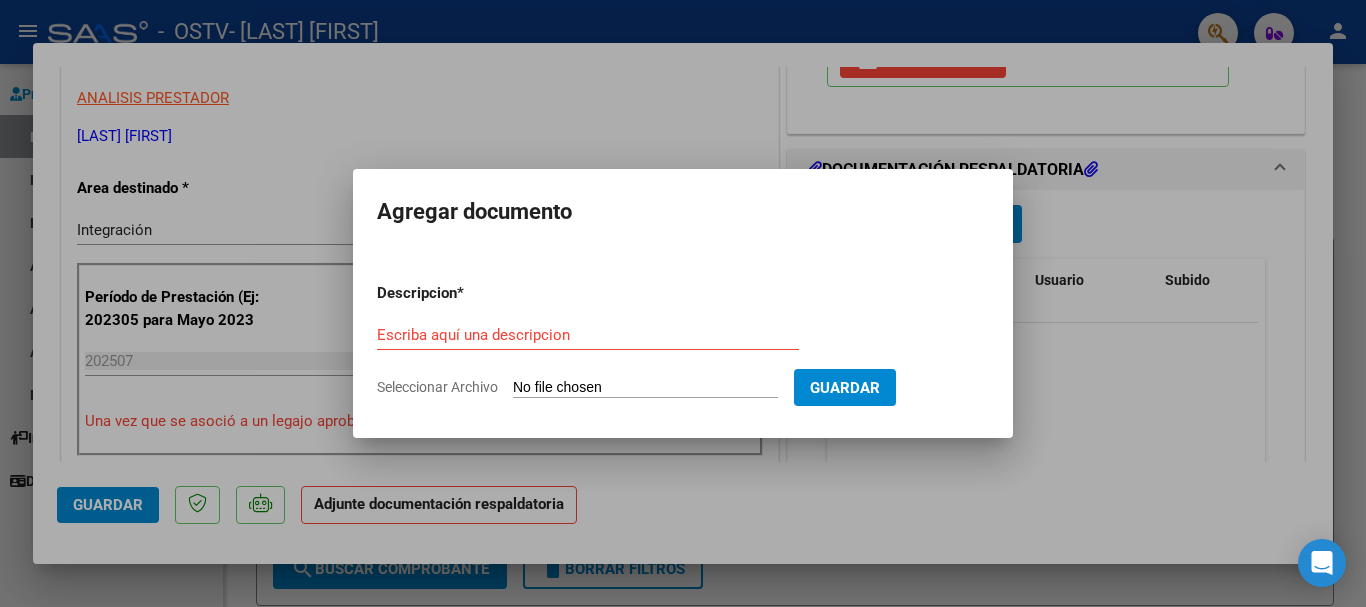 click on "Seleccionar Archivo" 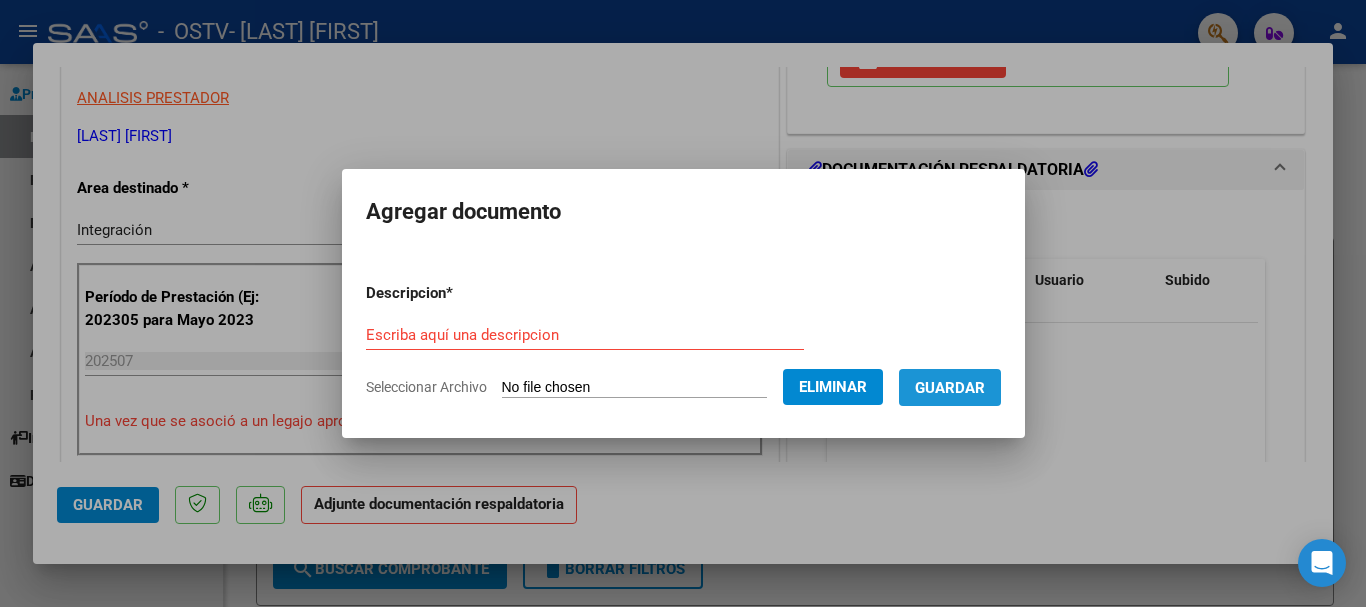 click on "Guardar" at bounding box center (950, 388) 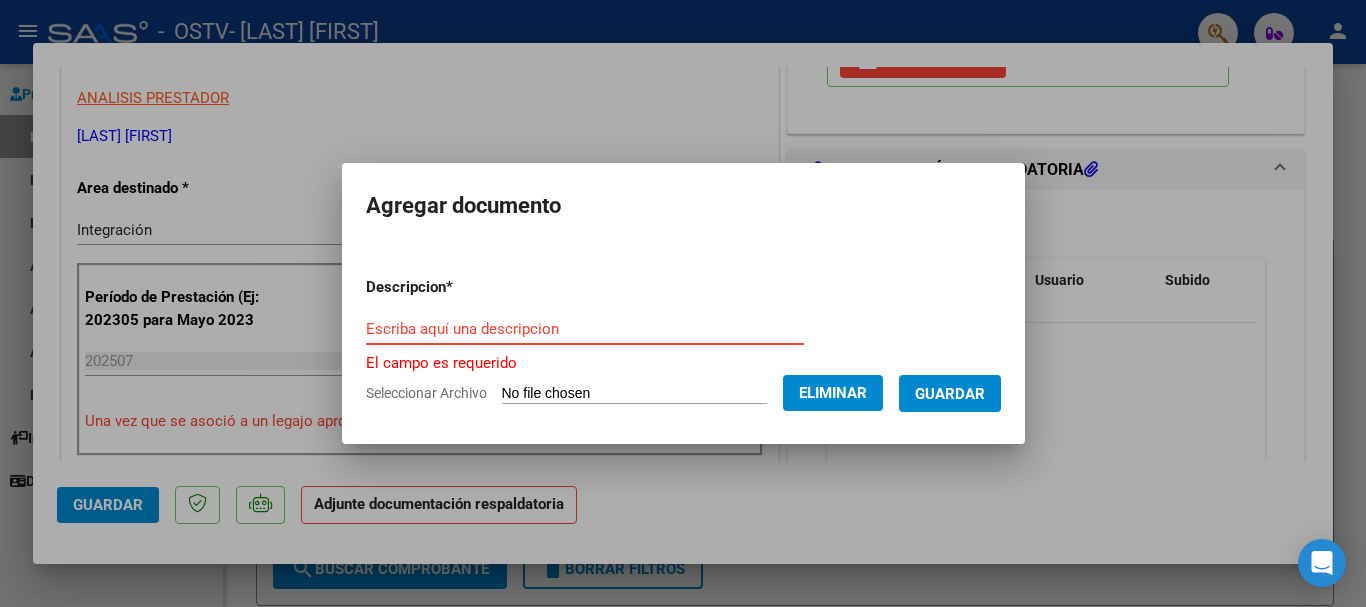 click on "Escriba aquí una descripcion" at bounding box center [585, 329] 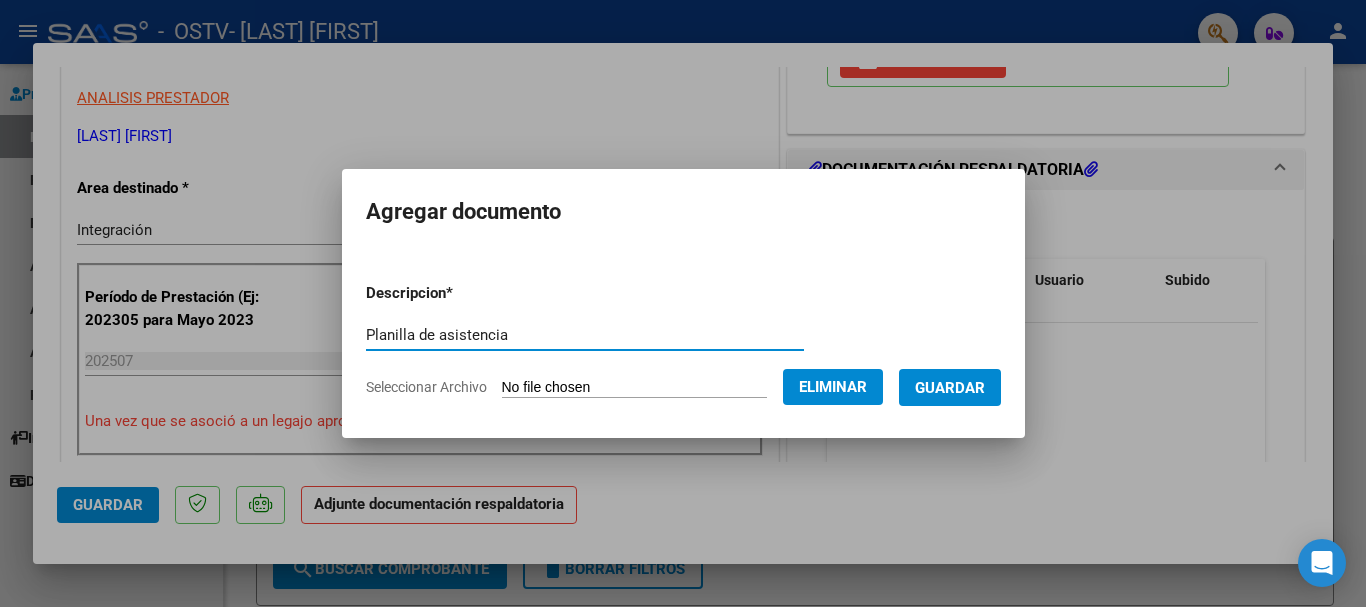 type on "Planilla de asistencia" 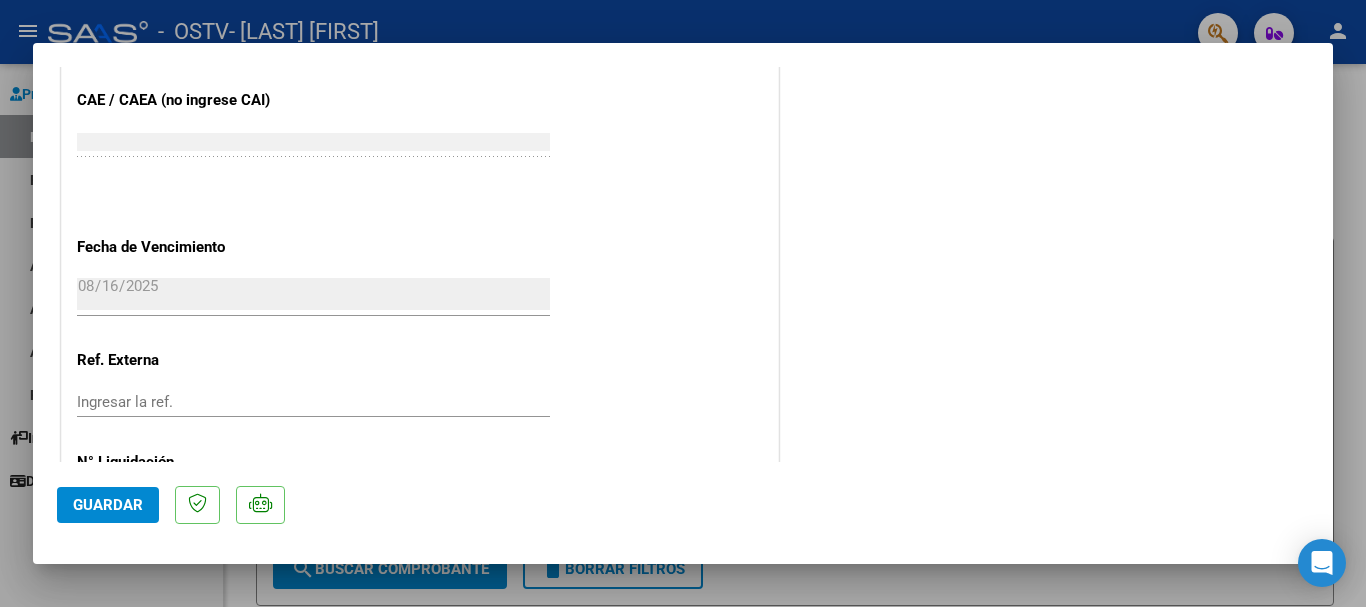 scroll, scrollTop: 1395, scrollLeft: 0, axis: vertical 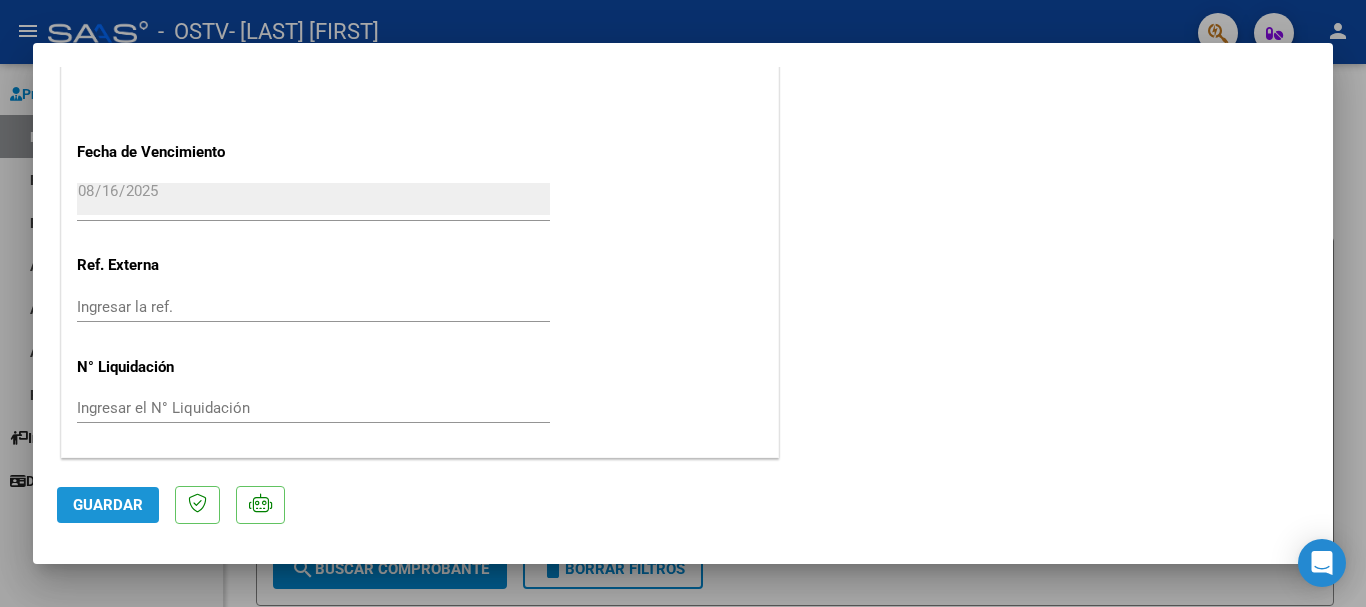 click on "Guardar" 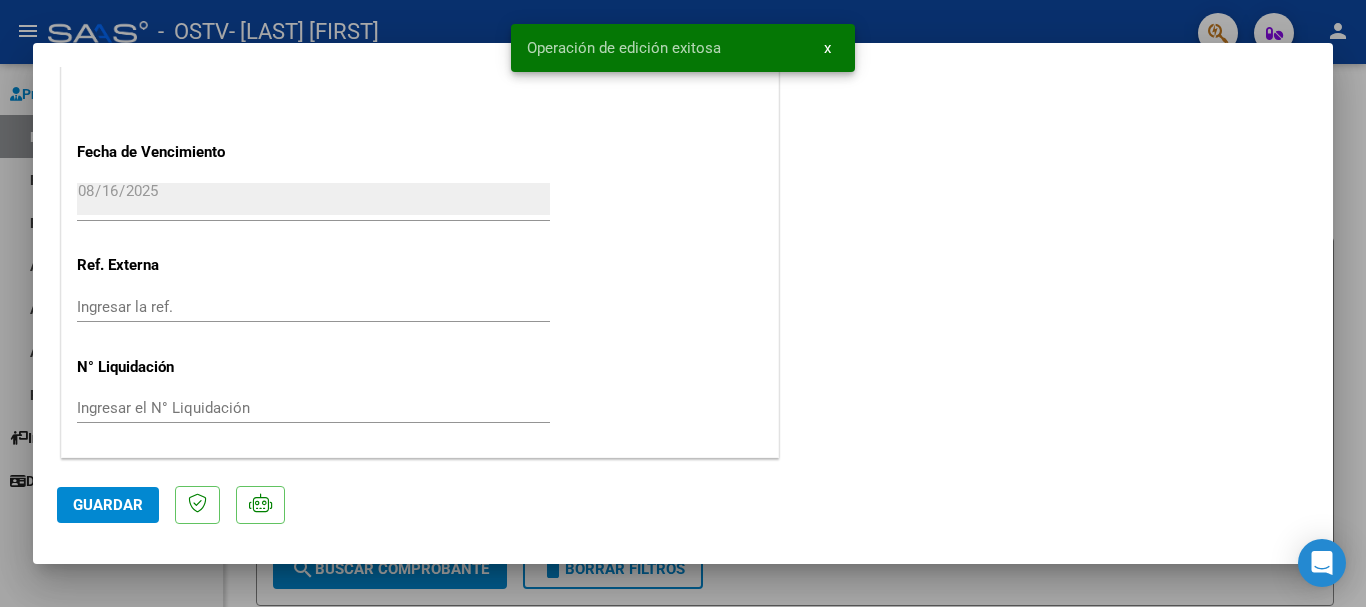 click at bounding box center [683, 303] 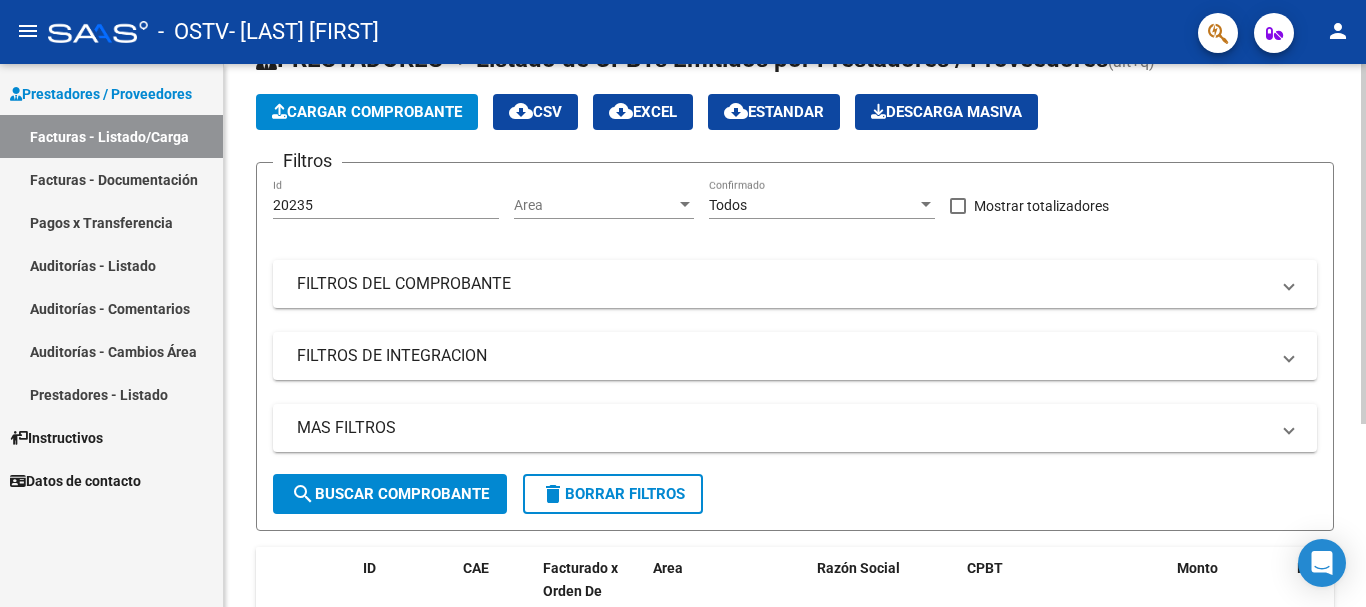 scroll, scrollTop: 0, scrollLeft: 0, axis: both 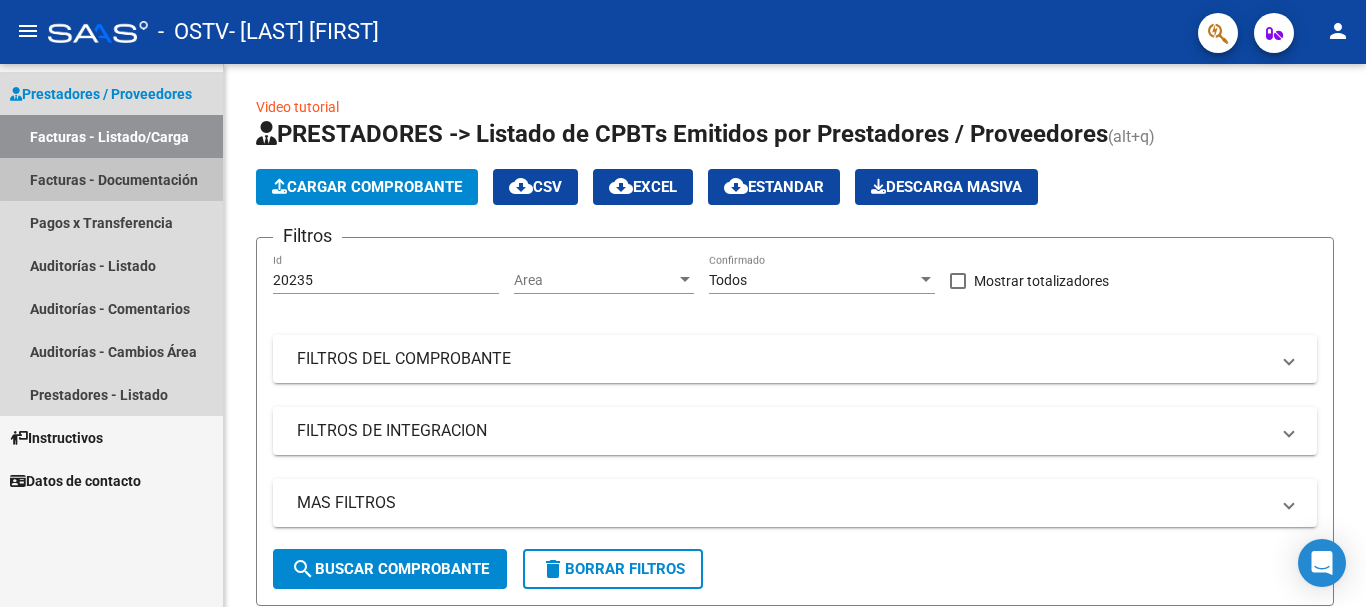 click on "Facturas - Documentación" at bounding box center [111, 179] 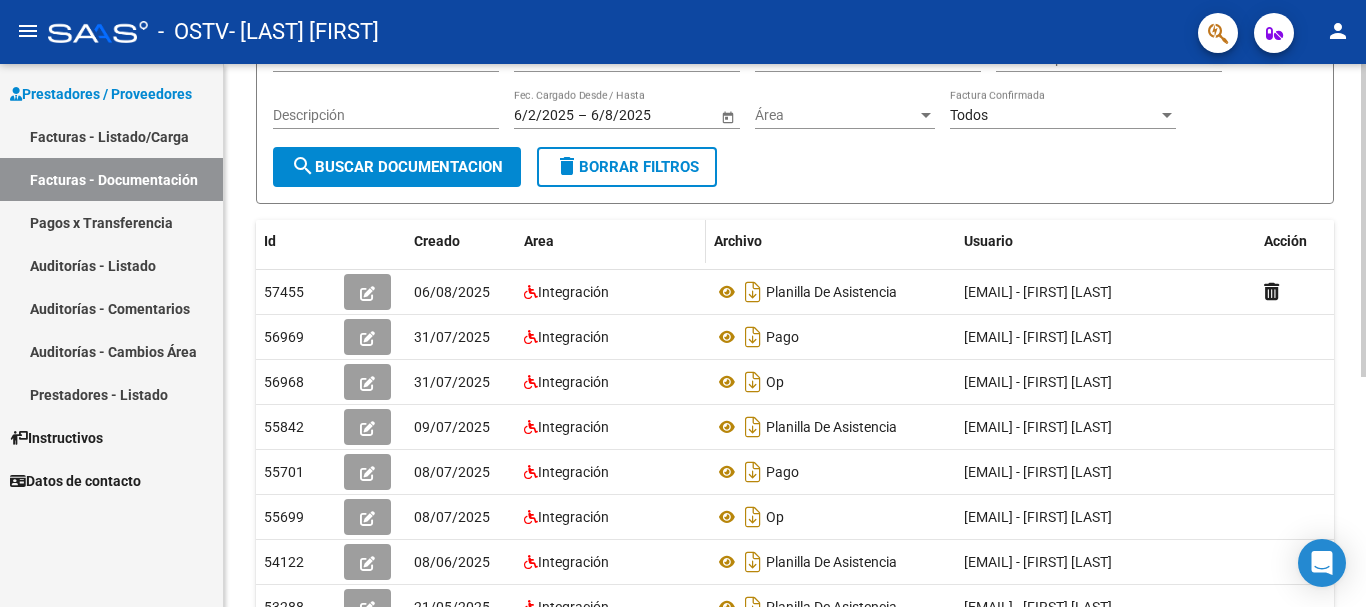 scroll, scrollTop: 0, scrollLeft: 0, axis: both 